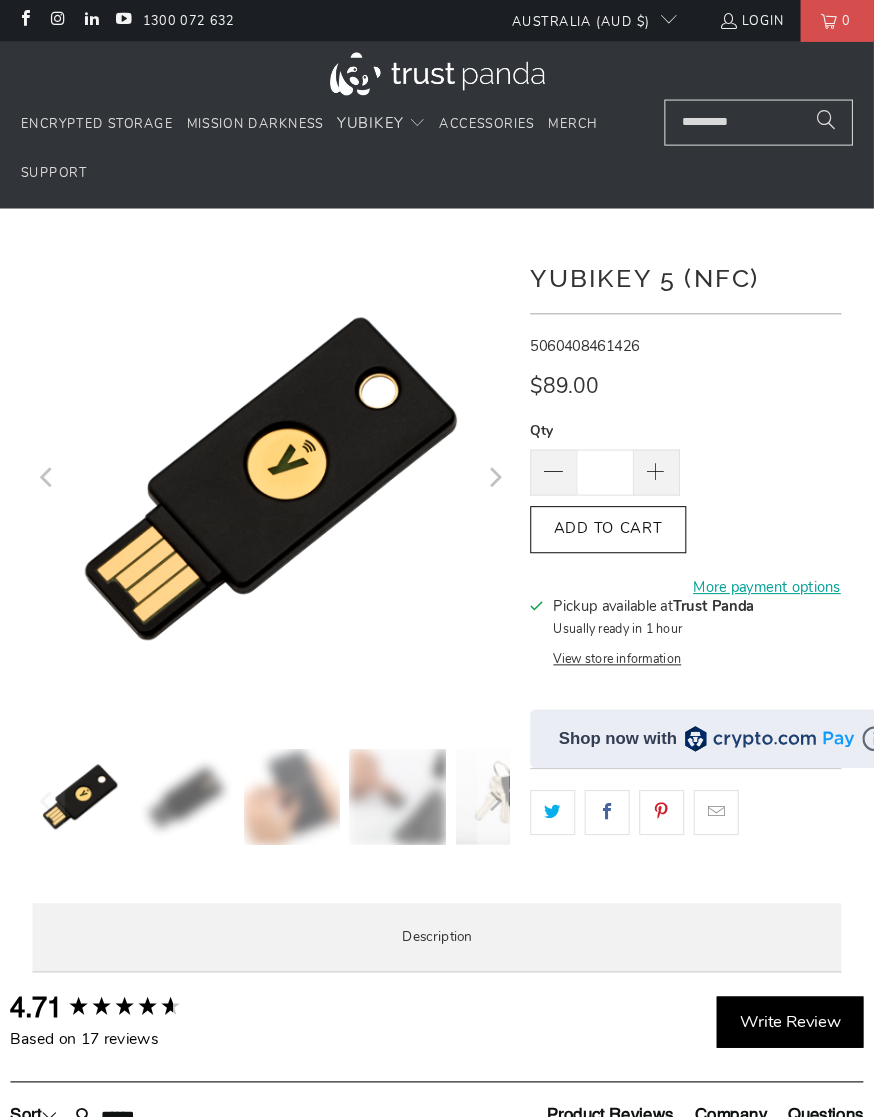 scroll, scrollTop: 0, scrollLeft: 0, axis: both 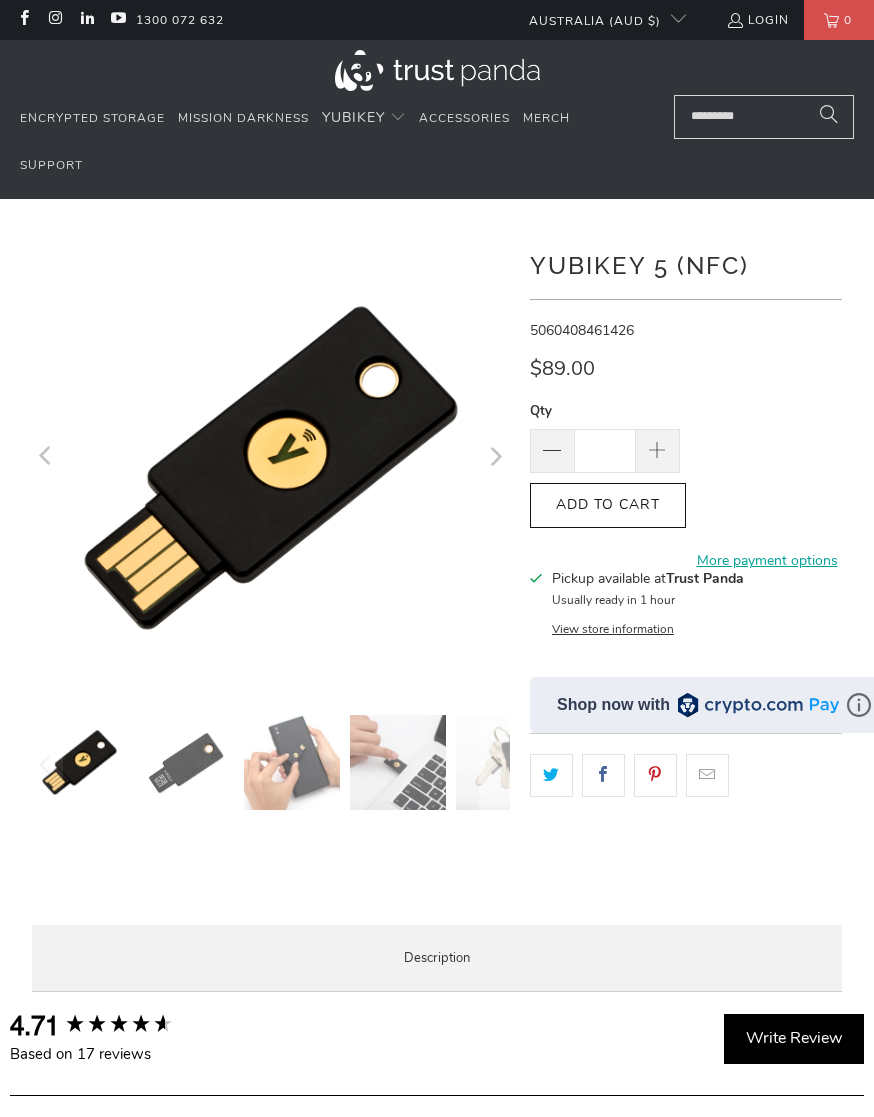 click on "Mission Darkness" at bounding box center (243, 118) 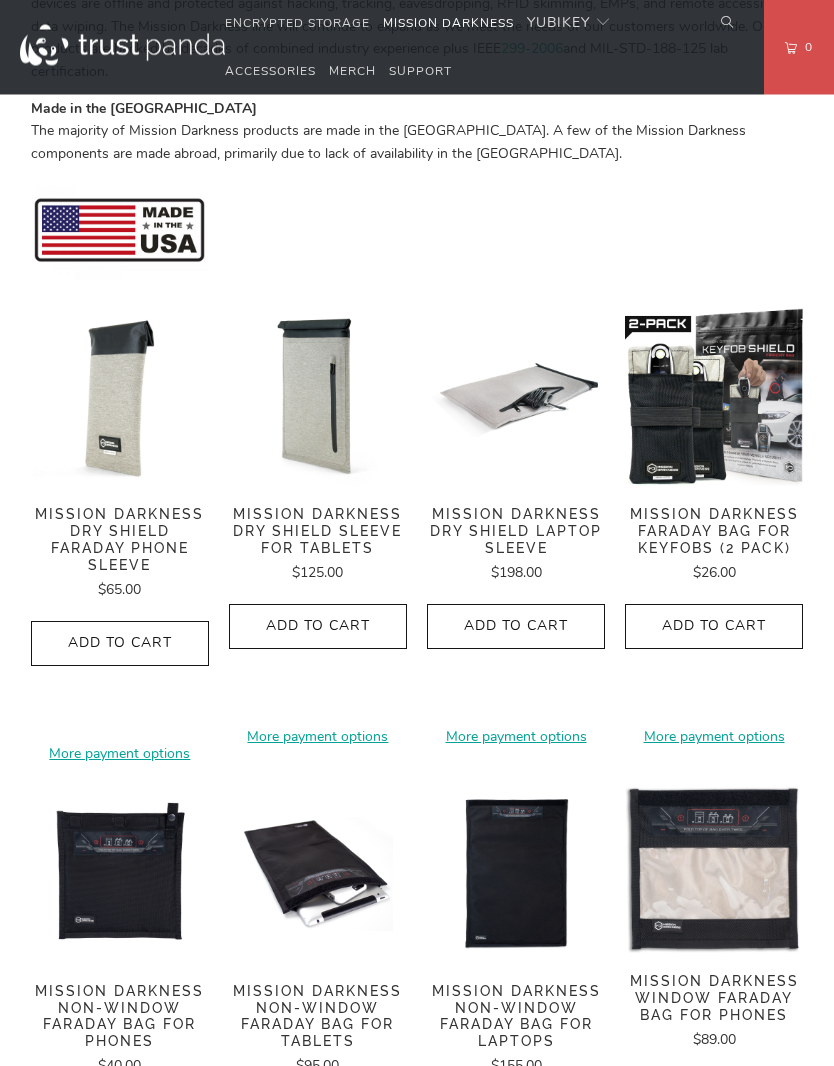 scroll, scrollTop: 970, scrollLeft: 0, axis: vertical 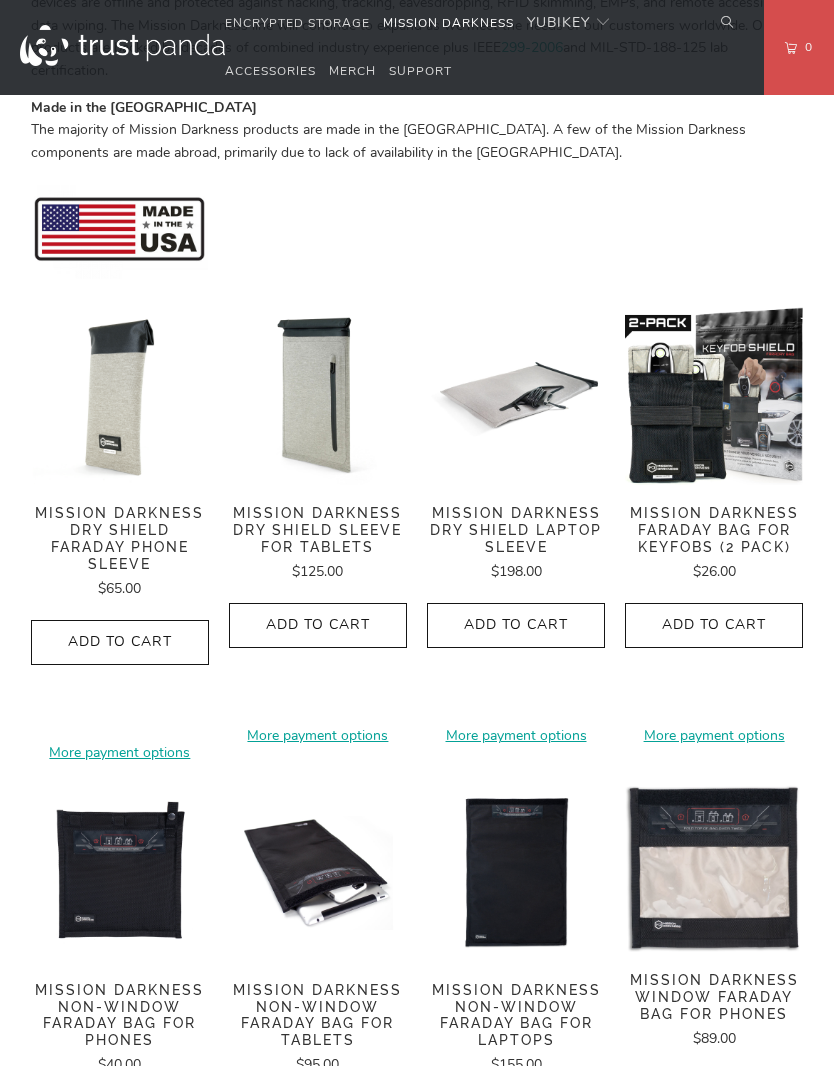 click on "Mission Darkness Dry Shield Sleeve For Tablets" at bounding box center [318, 530] 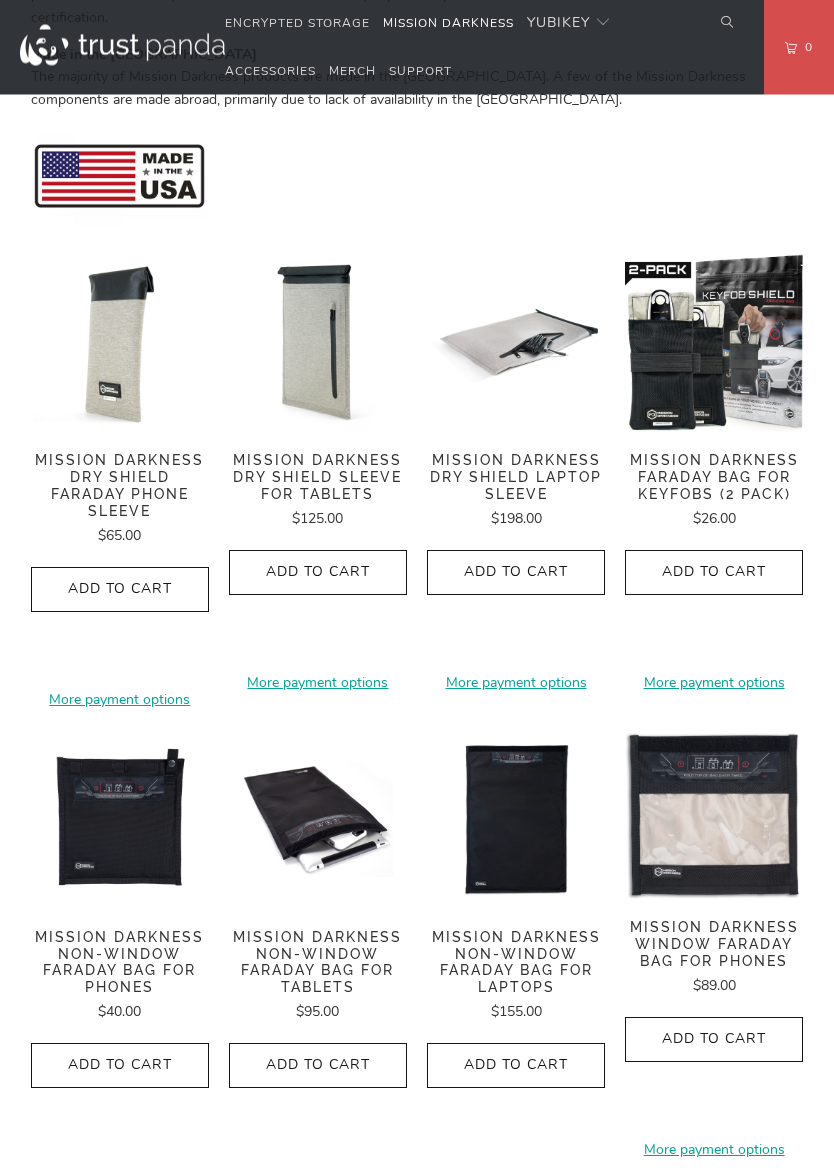 scroll, scrollTop: 1023, scrollLeft: 0, axis: vertical 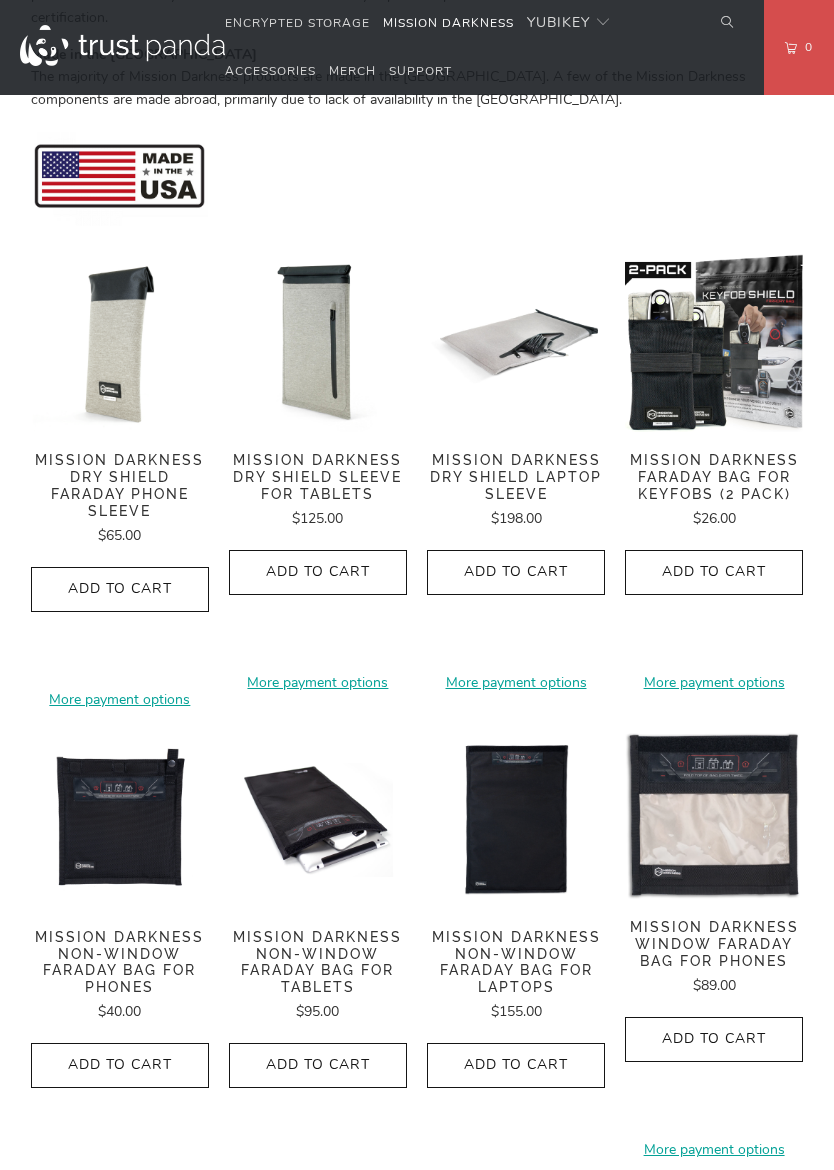 click on "Mission Darkness Dry Shield Faraday Phone Sleeve" at bounding box center (120, 485) 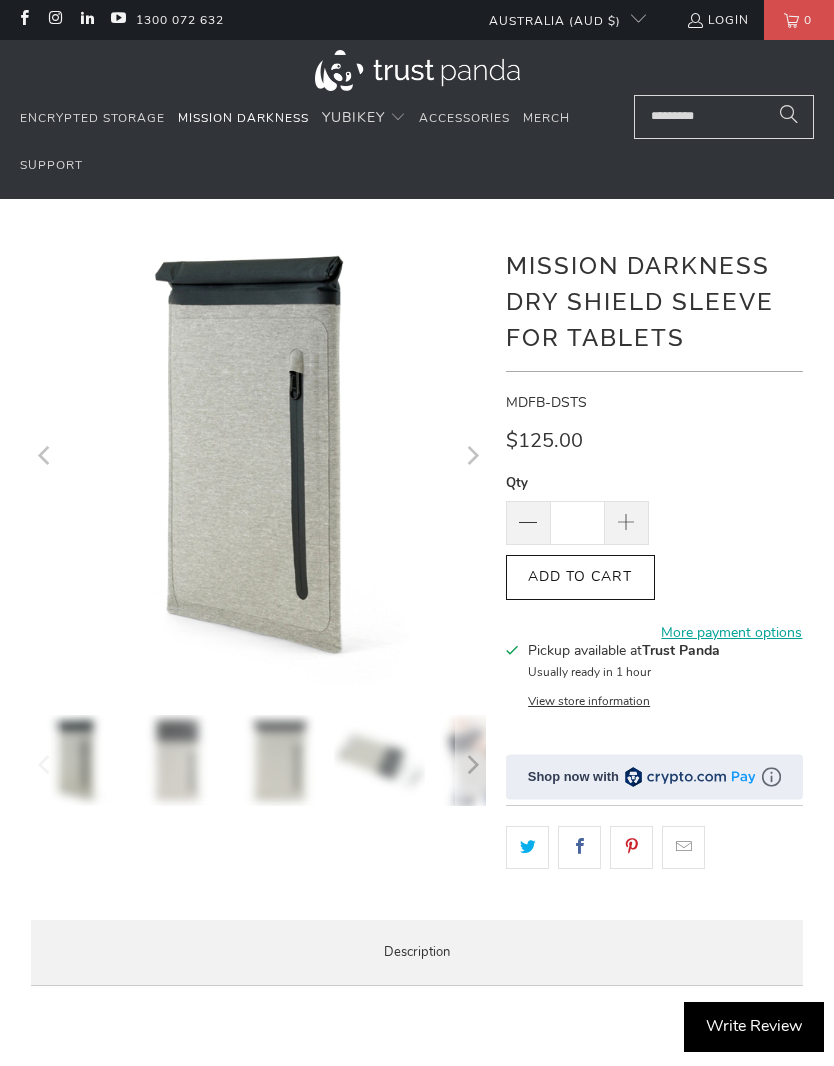scroll, scrollTop: 0, scrollLeft: 0, axis: both 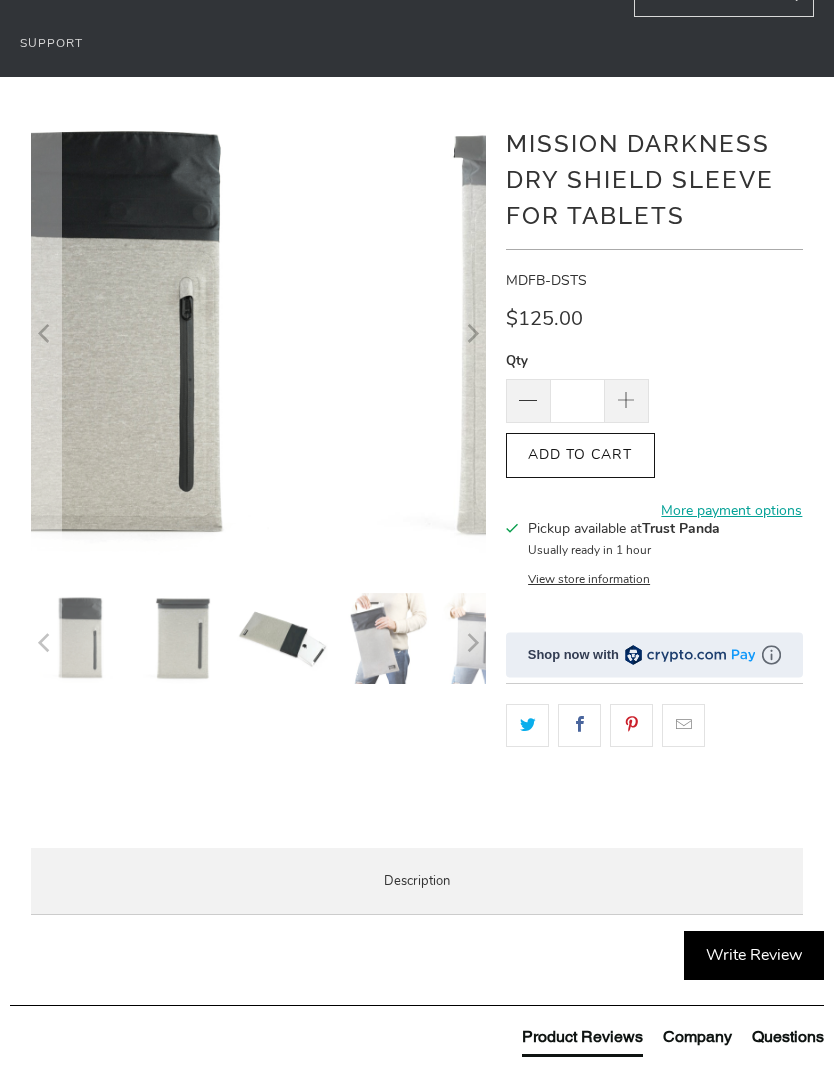 click at bounding box center [383, 638] 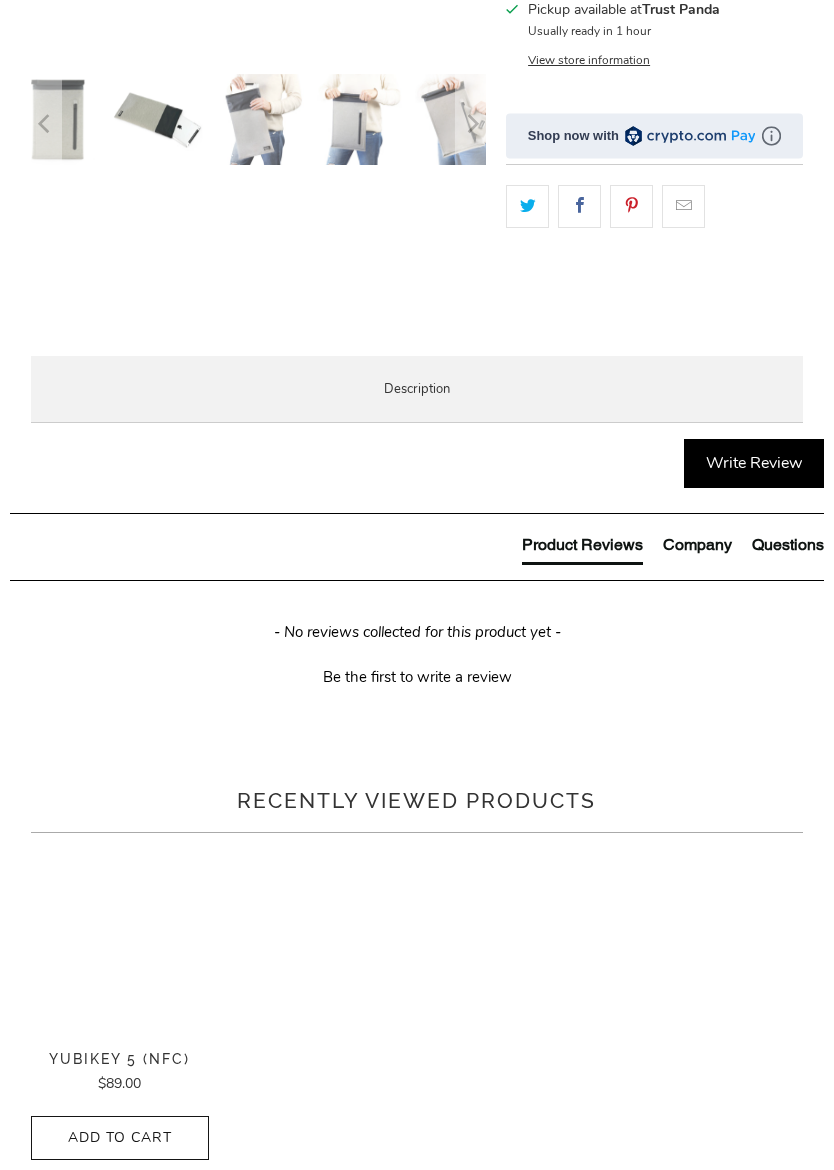 scroll, scrollTop: 701, scrollLeft: 0, axis: vertical 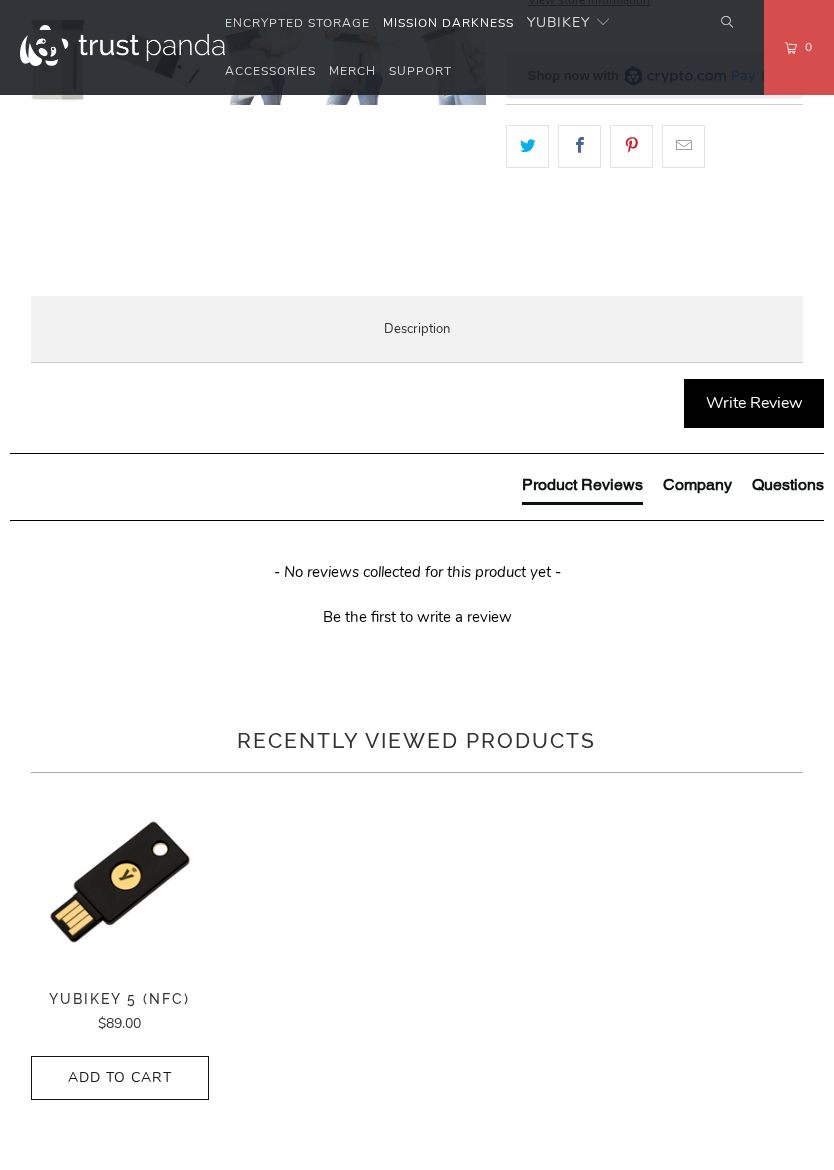 click on "Product Features" at bounding box center (0, 0) 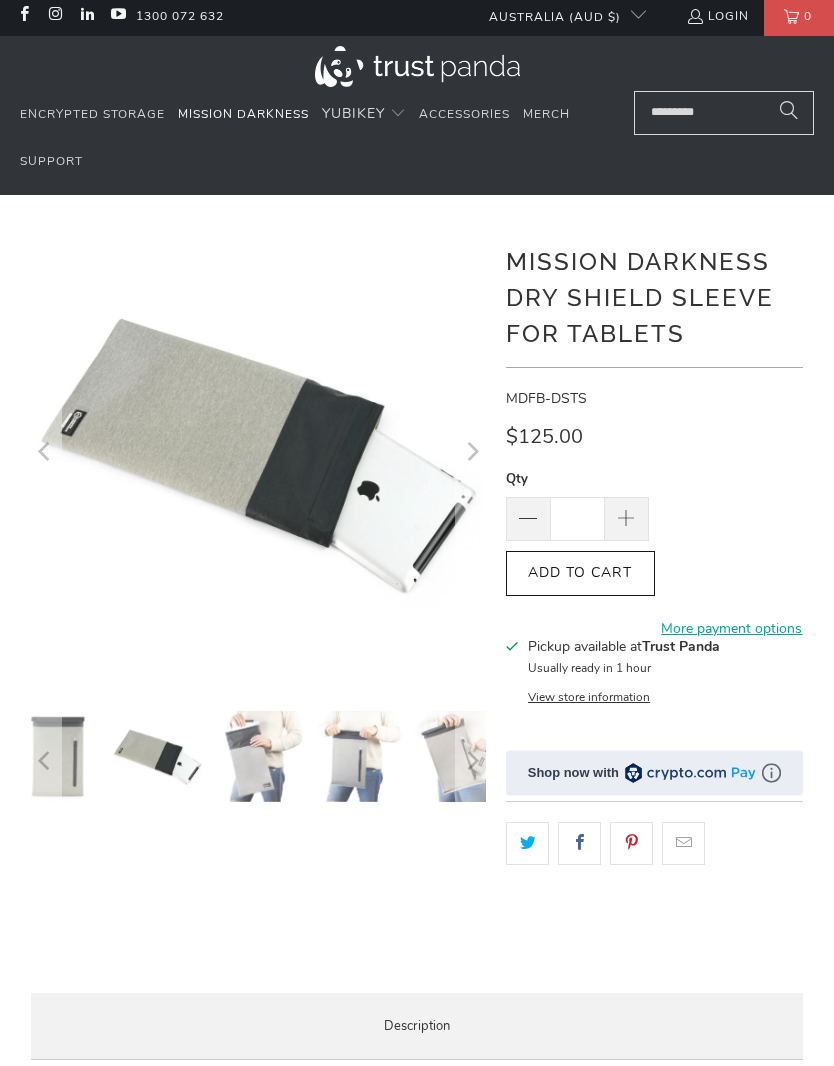 scroll, scrollTop: 0, scrollLeft: 0, axis: both 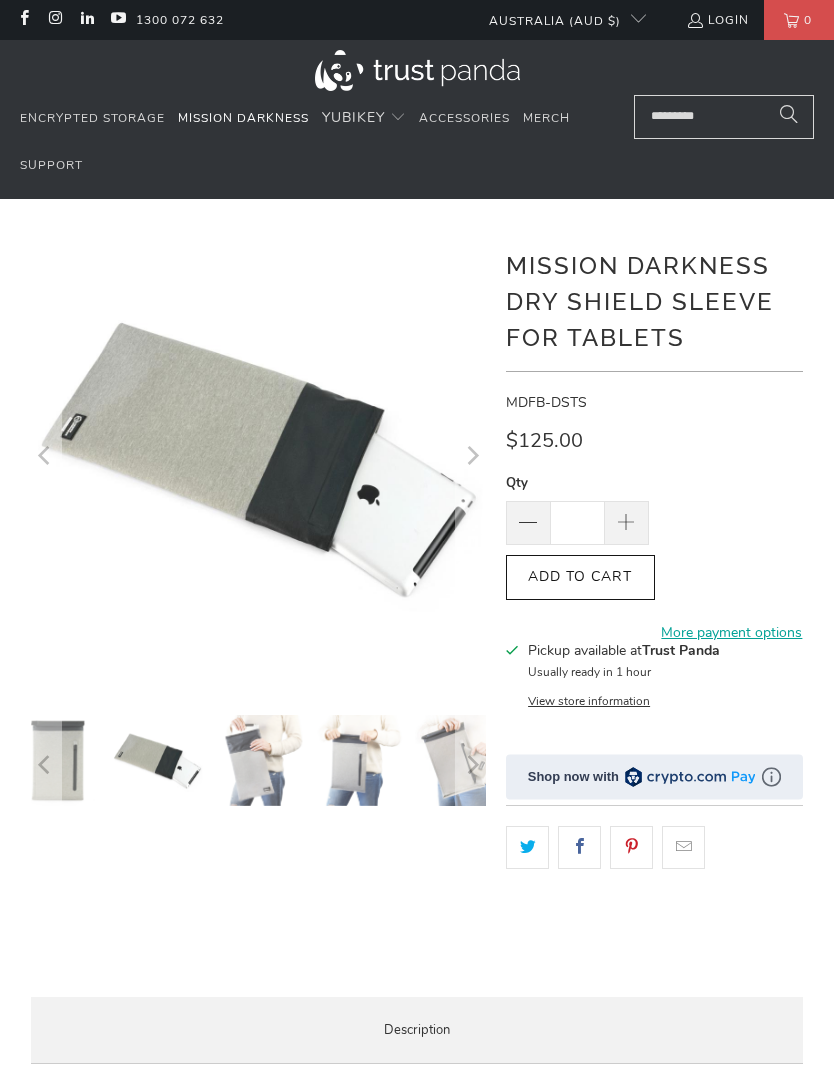 click at bounding box center [258, 760] 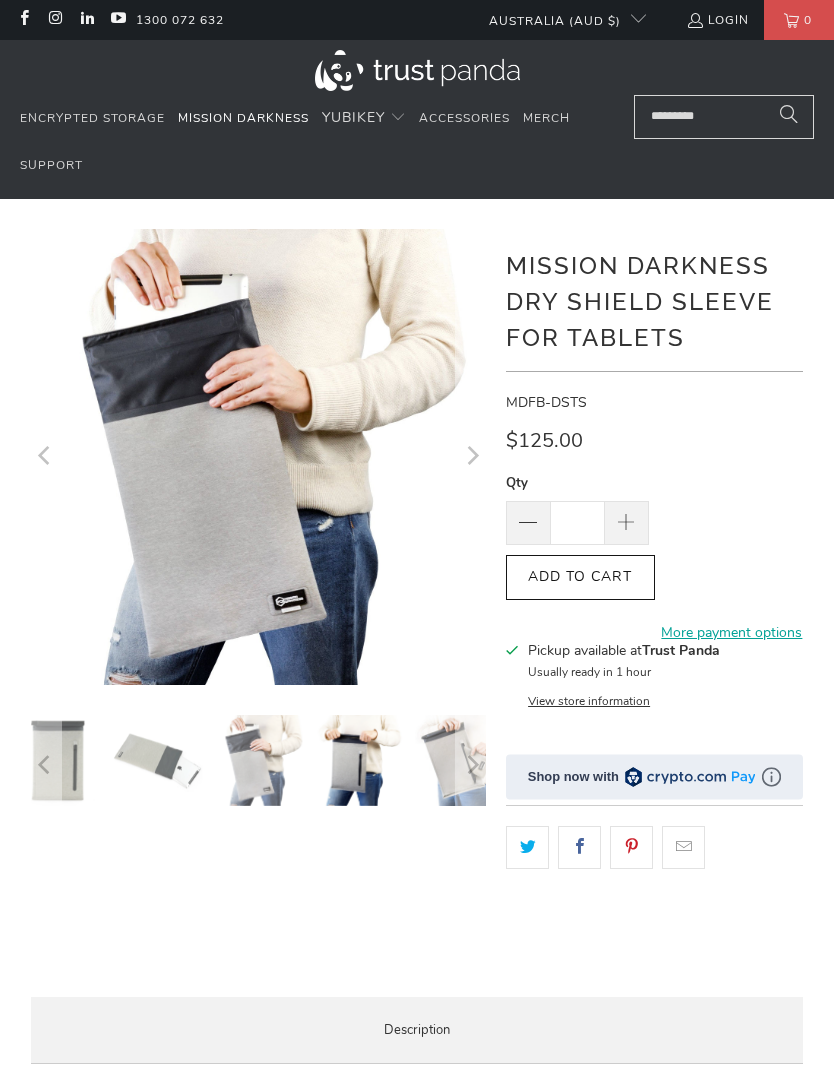 click at bounding box center [359, 760] 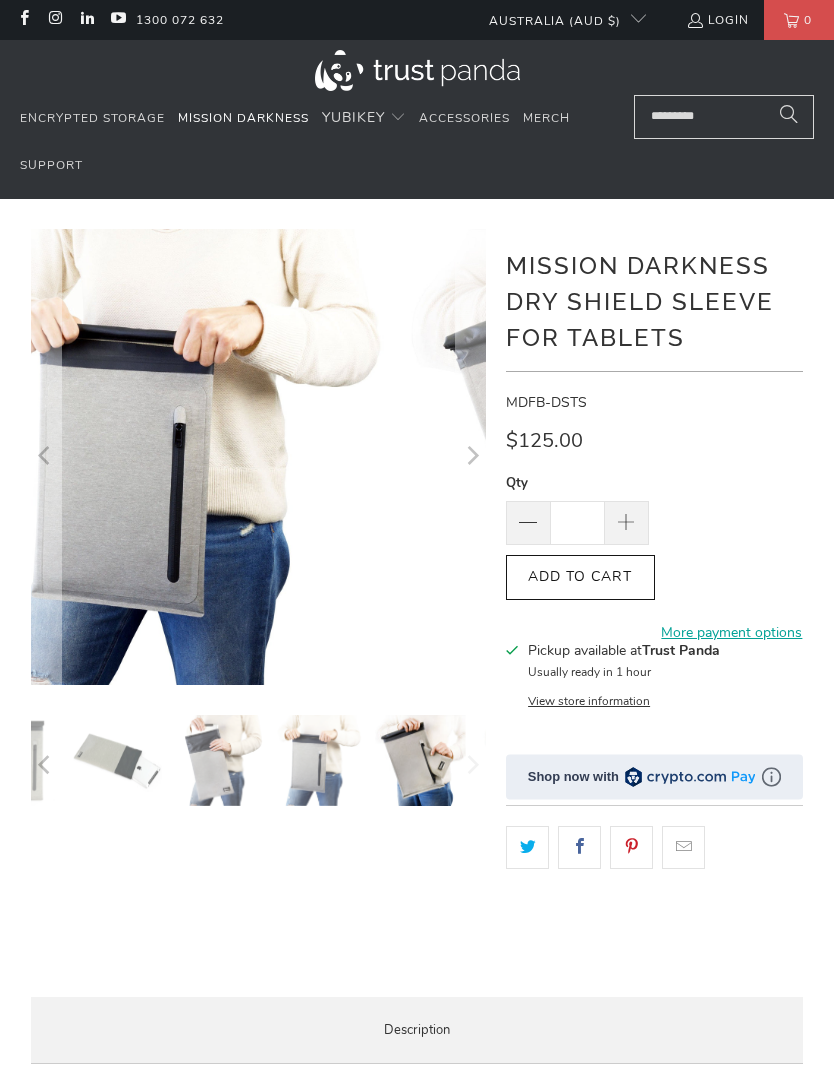 click at bounding box center [521, 760] 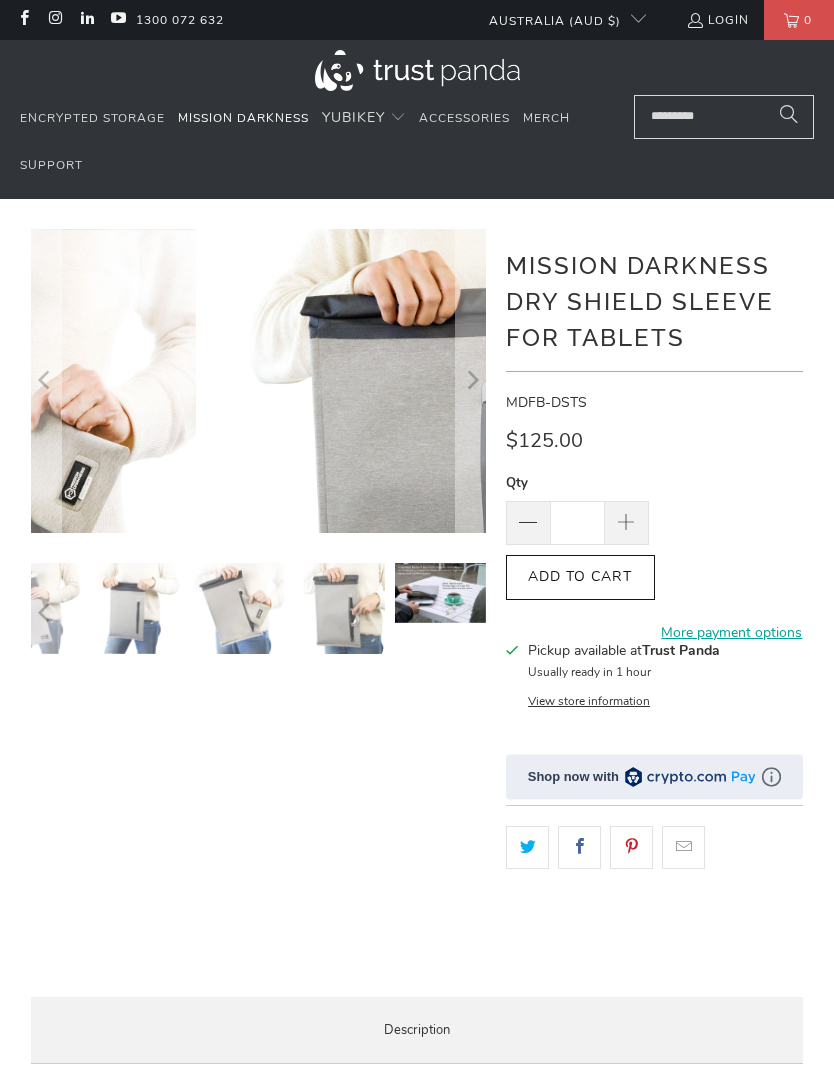 click at bounding box center (258, 605) 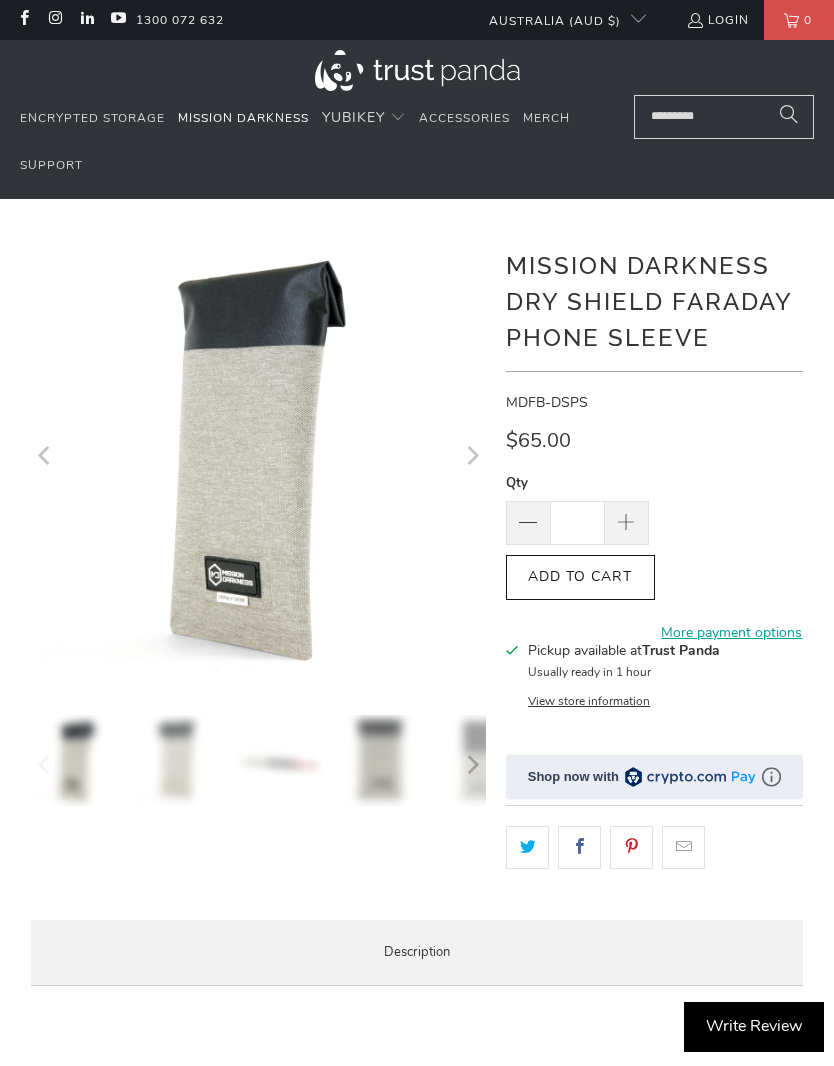 scroll, scrollTop: 0, scrollLeft: 0, axis: both 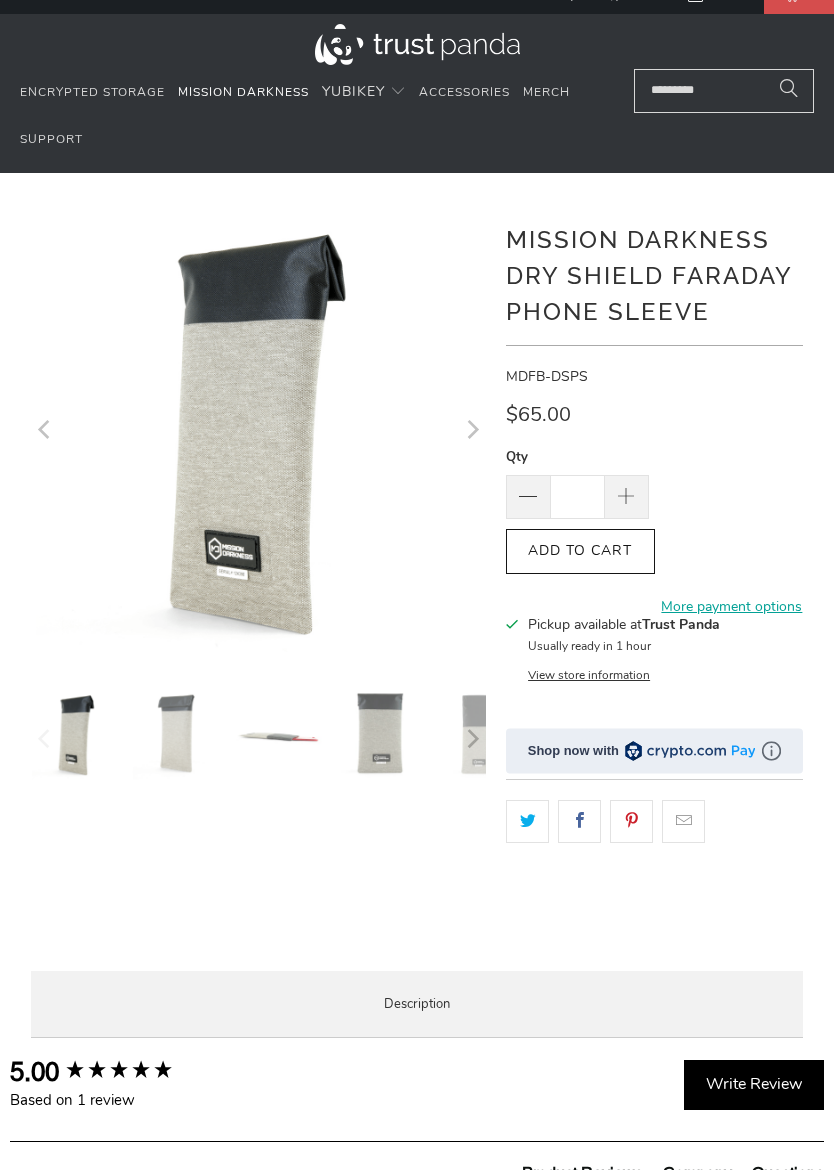 click on "Encrypted Storage" at bounding box center (92, 92) 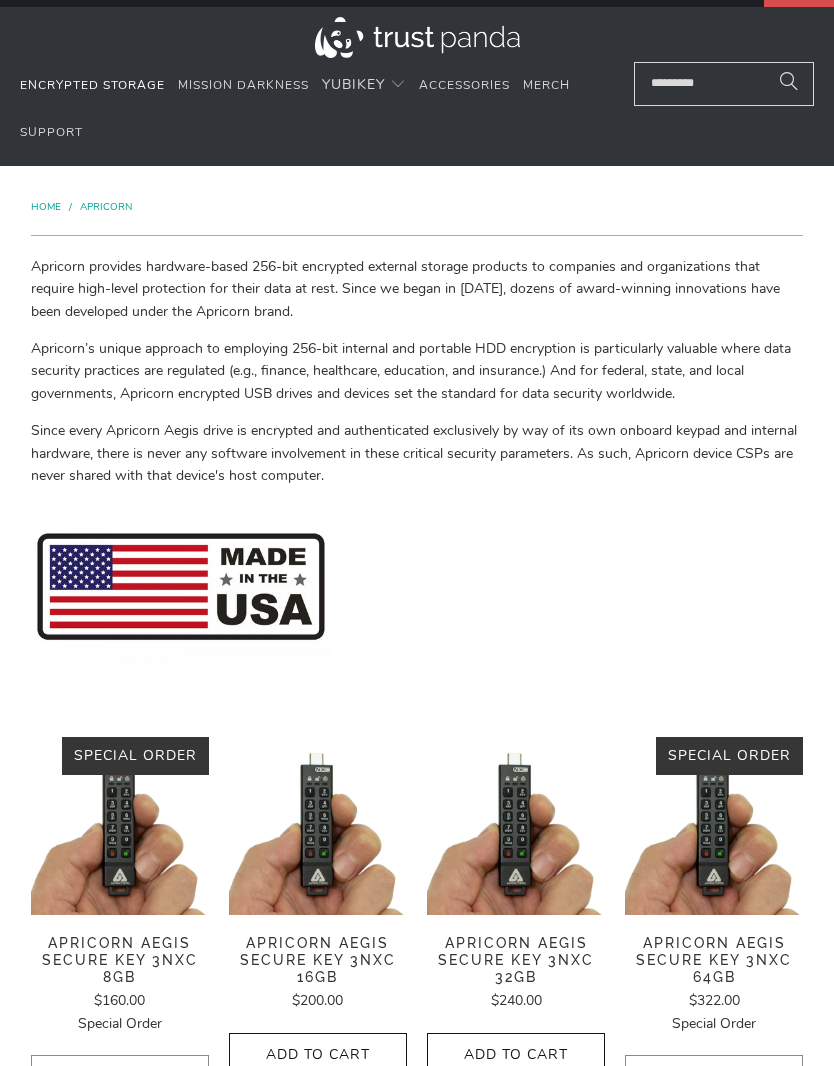 scroll, scrollTop: 0, scrollLeft: 0, axis: both 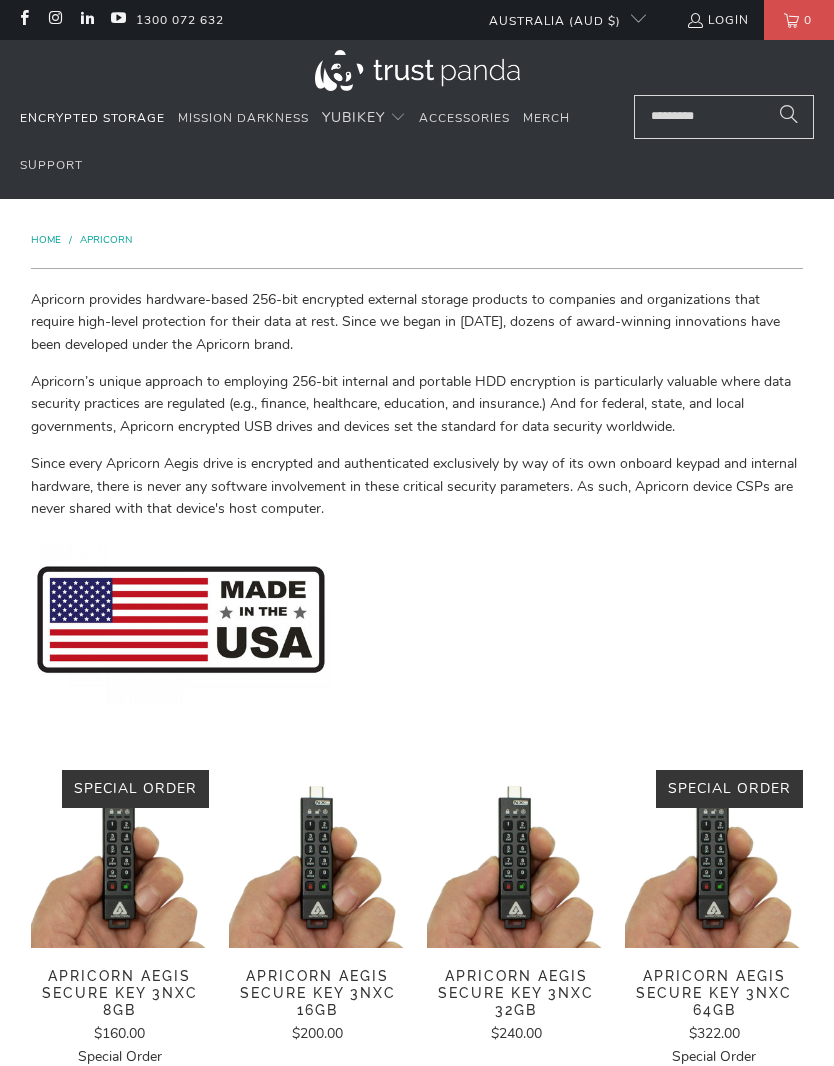 click on "Accessories" at bounding box center [464, 118] 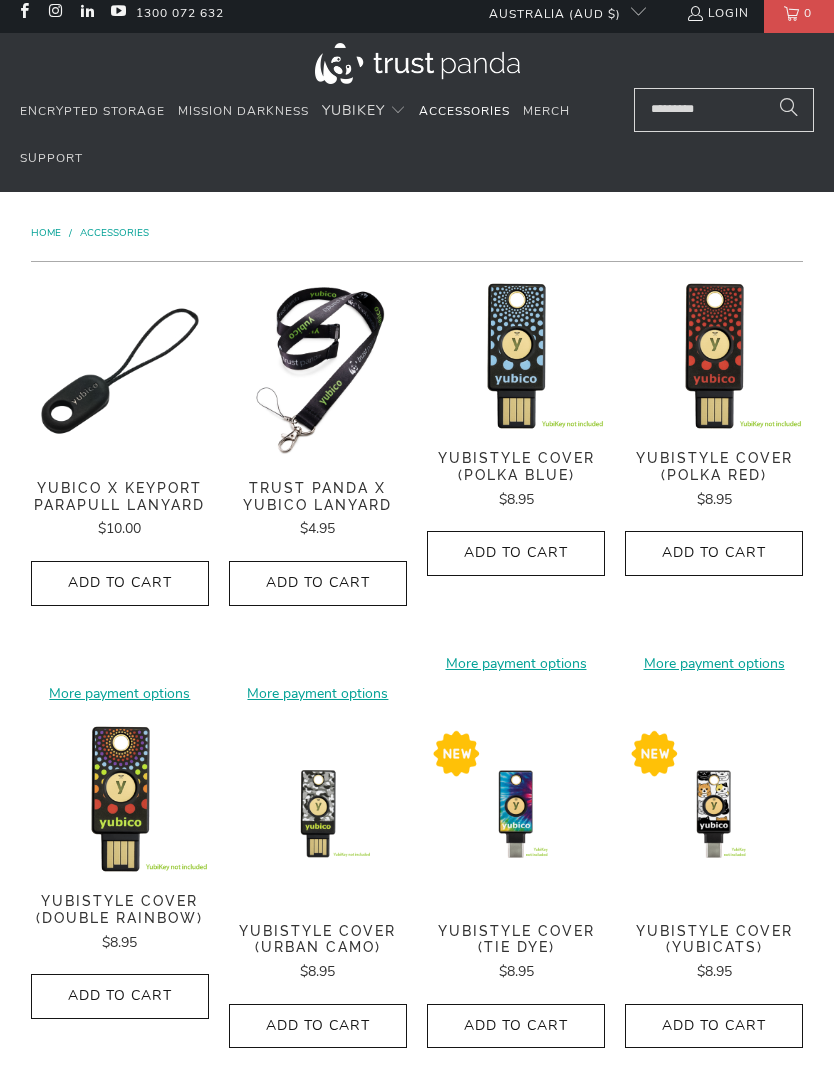 scroll, scrollTop: 0, scrollLeft: 0, axis: both 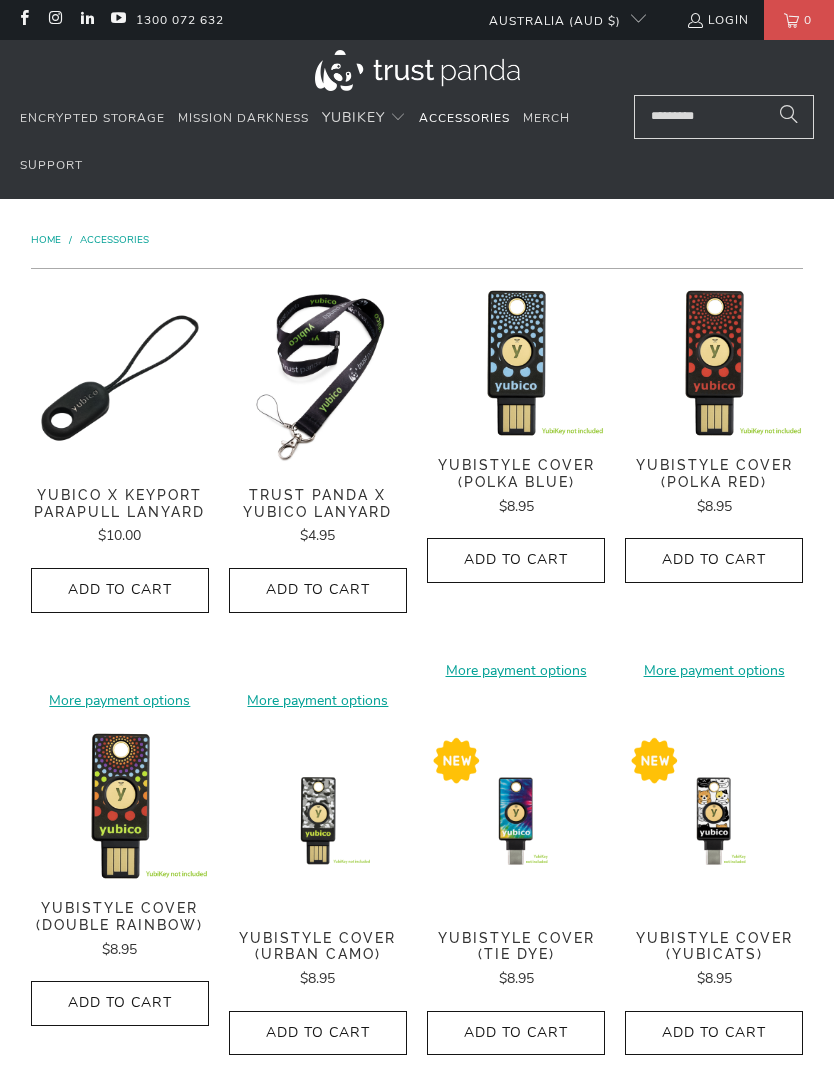 click on "Mission Darkness" at bounding box center [243, 118] 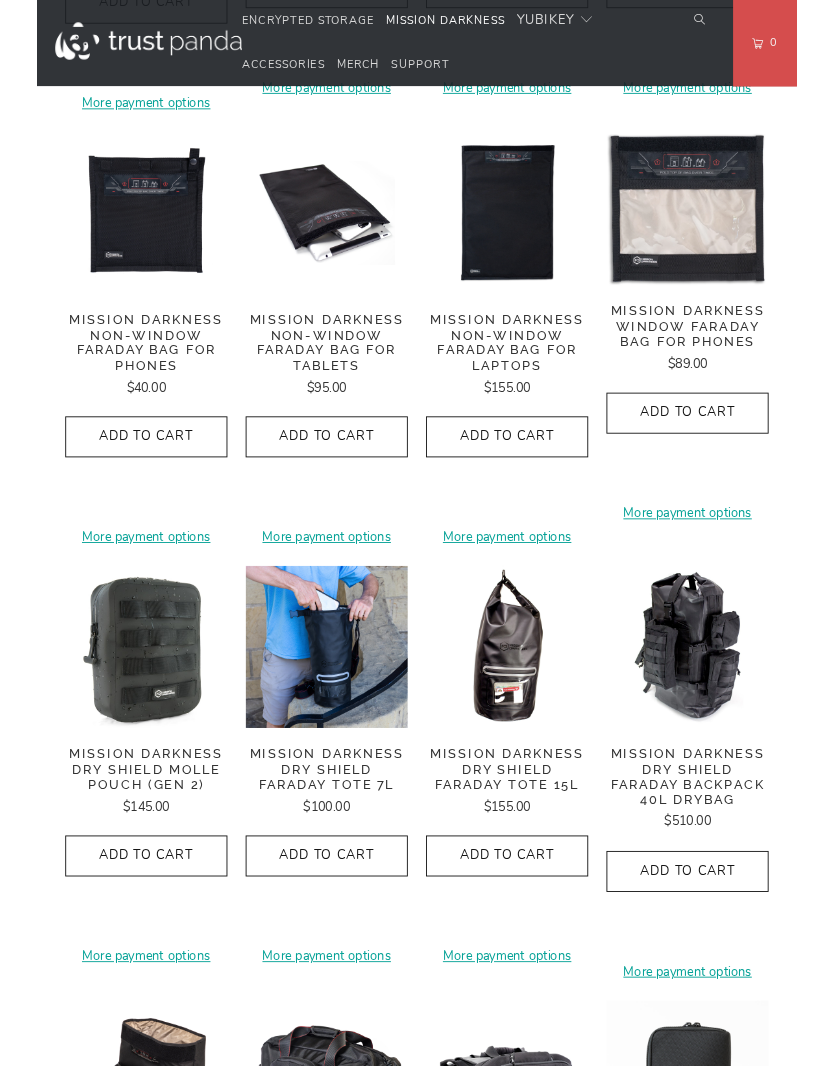 scroll, scrollTop: 1609, scrollLeft: 0, axis: vertical 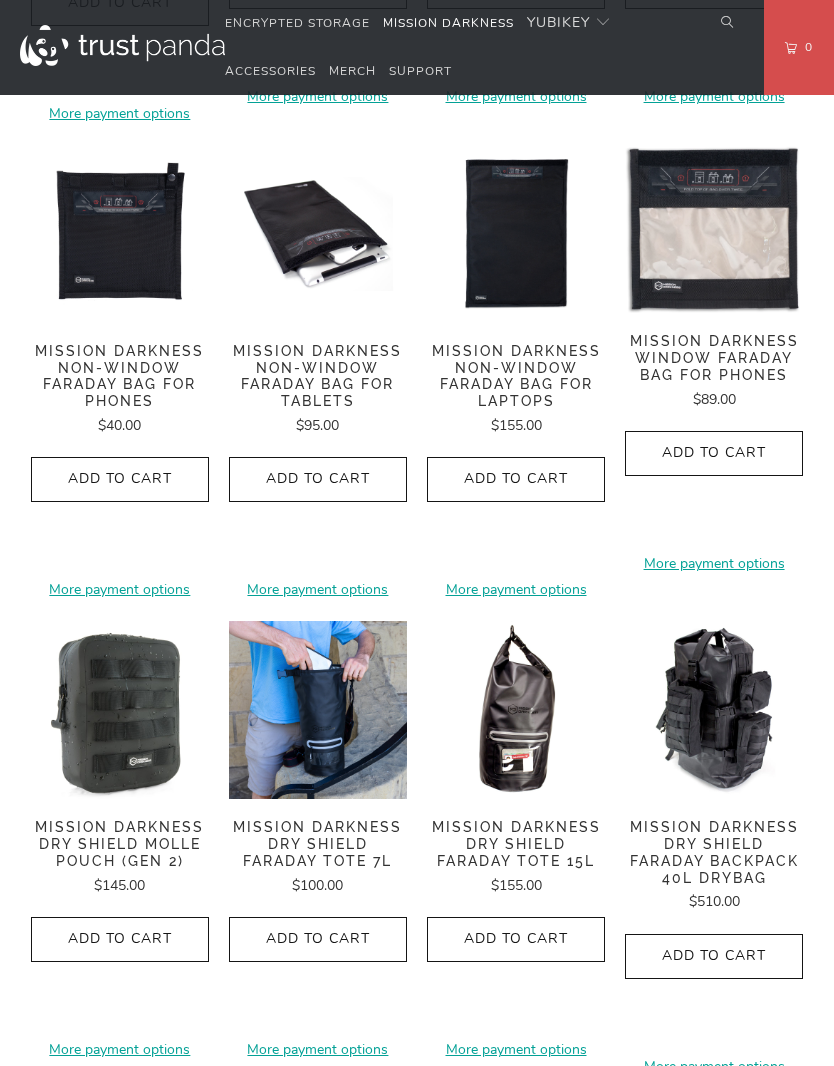click at bounding box center [120, 799] 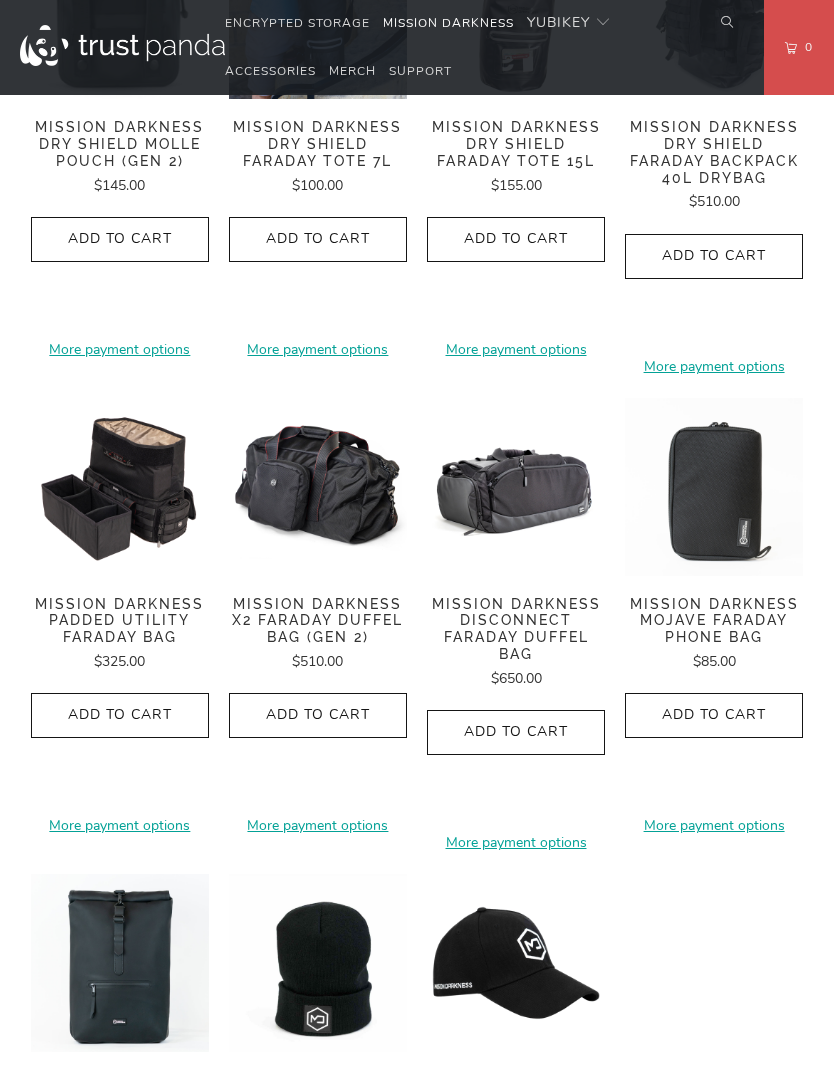 scroll, scrollTop: 2256, scrollLeft: 0, axis: vertical 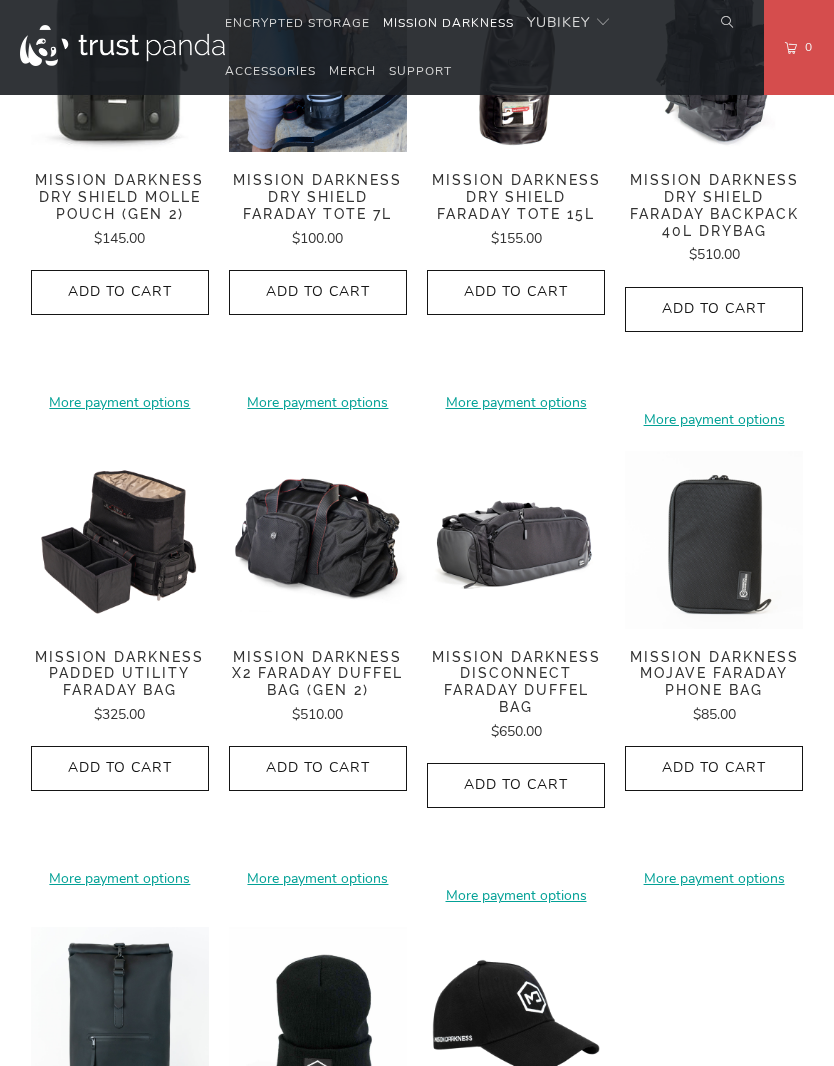 click on "Mission Darkness Mojave Faraday Phone Bag" at bounding box center [714, 674] 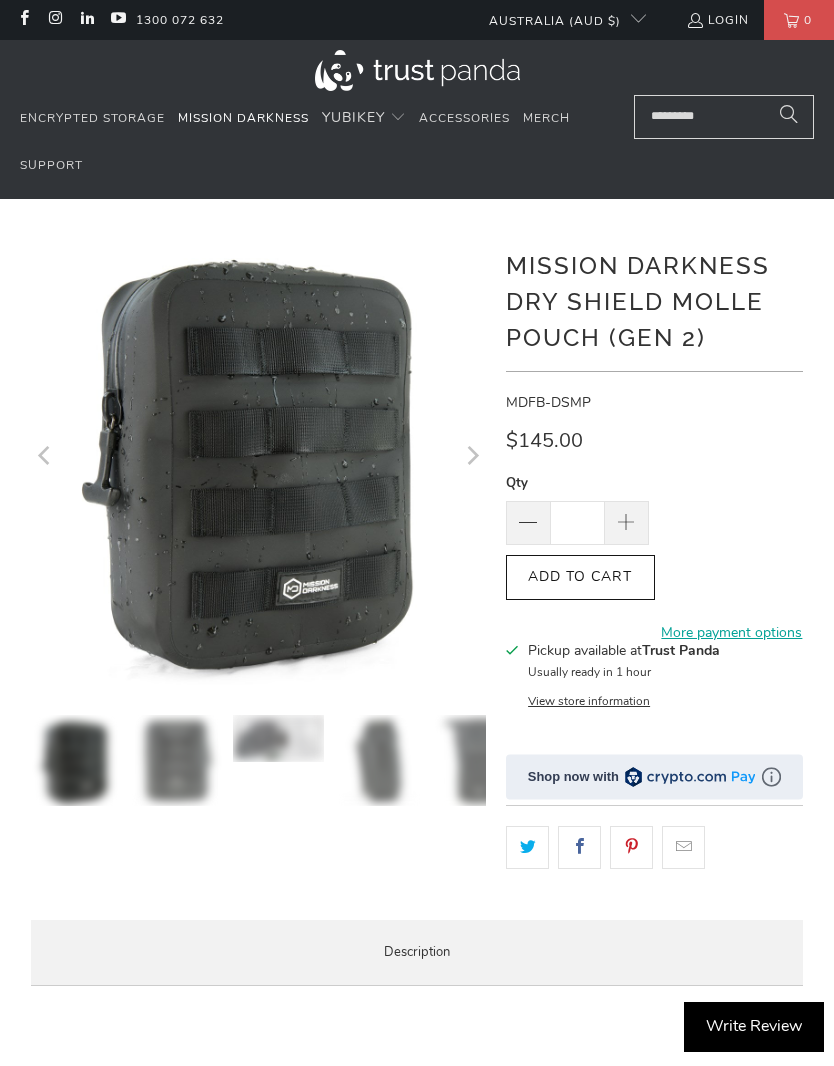 scroll, scrollTop: 0, scrollLeft: 0, axis: both 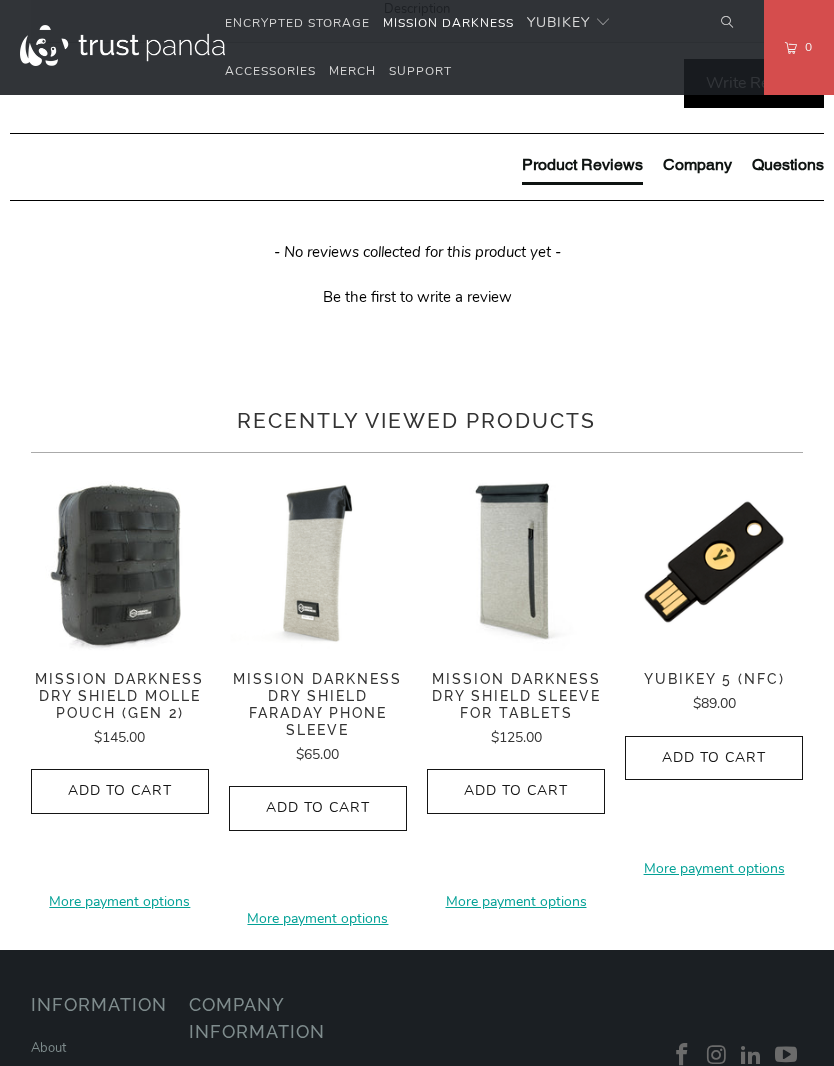click on "Product Features" at bounding box center (0, 0) 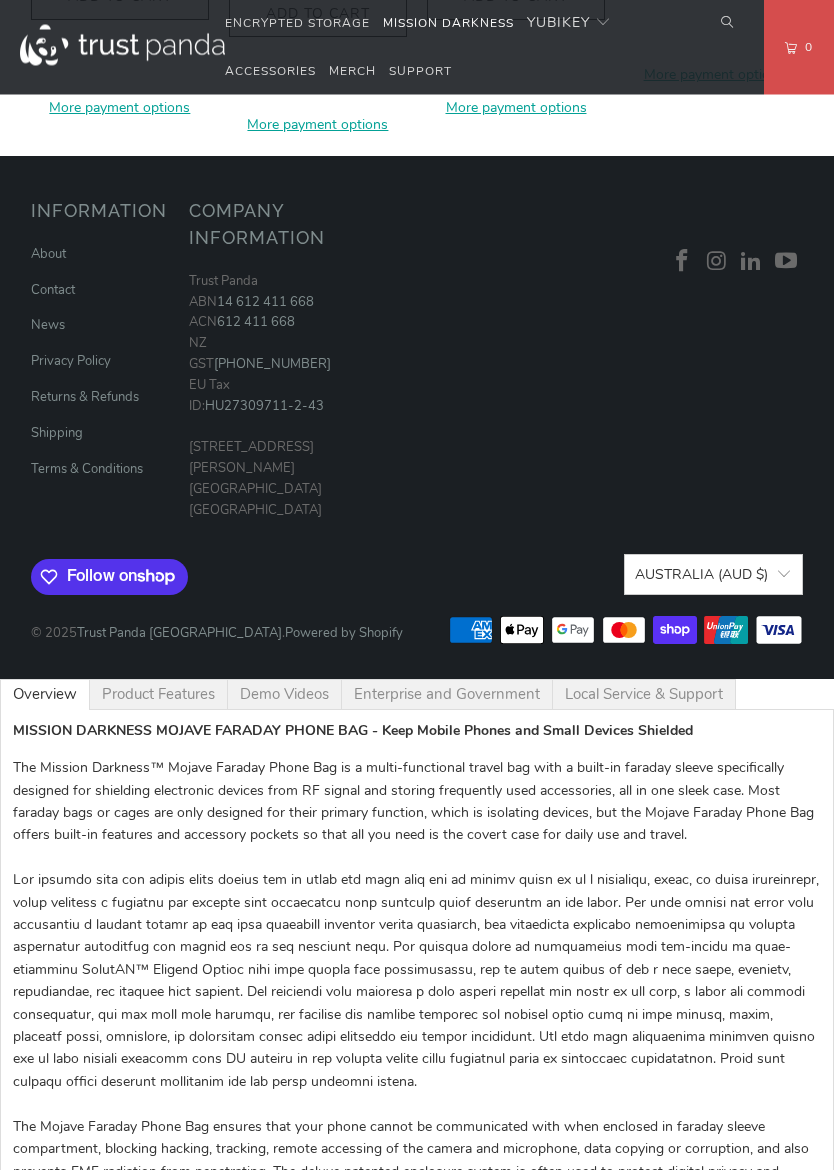 scroll, scrollTop: 1883, scrollLeft: 0, axis: vertical 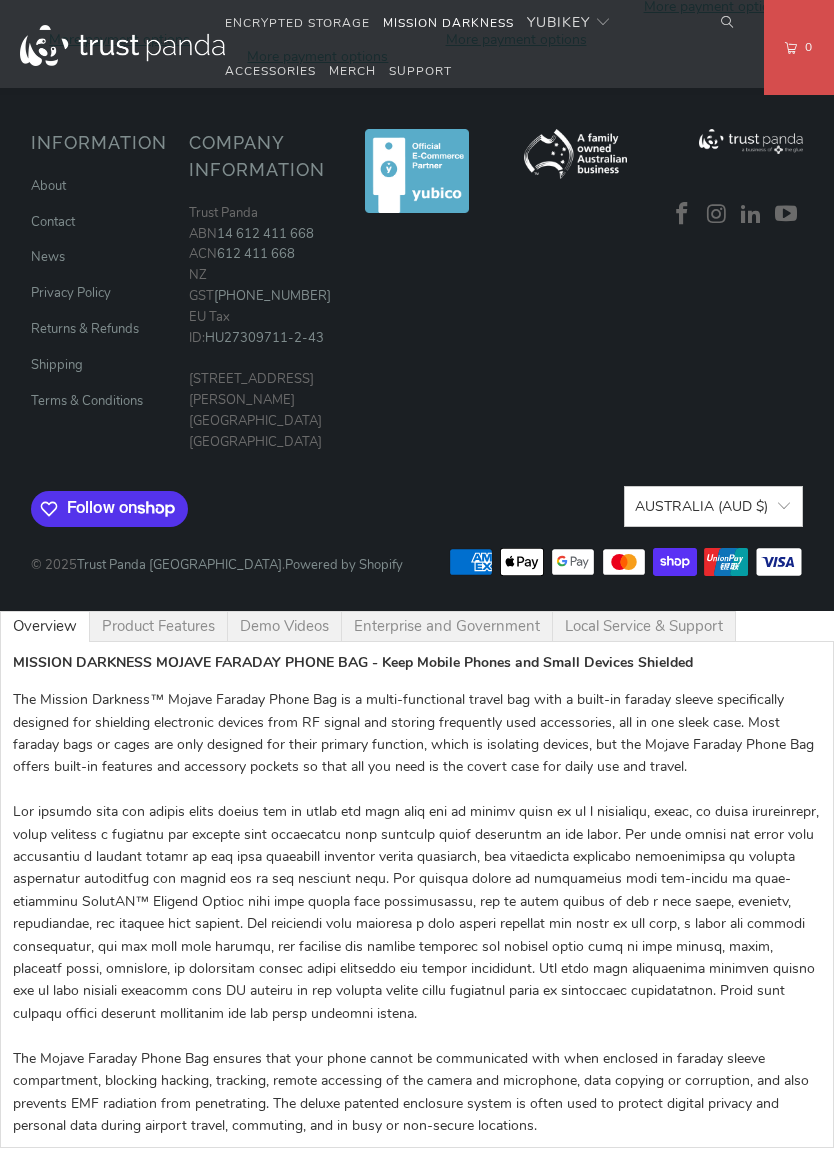 click on "Demo Videos" at bounding box center [0, 0] 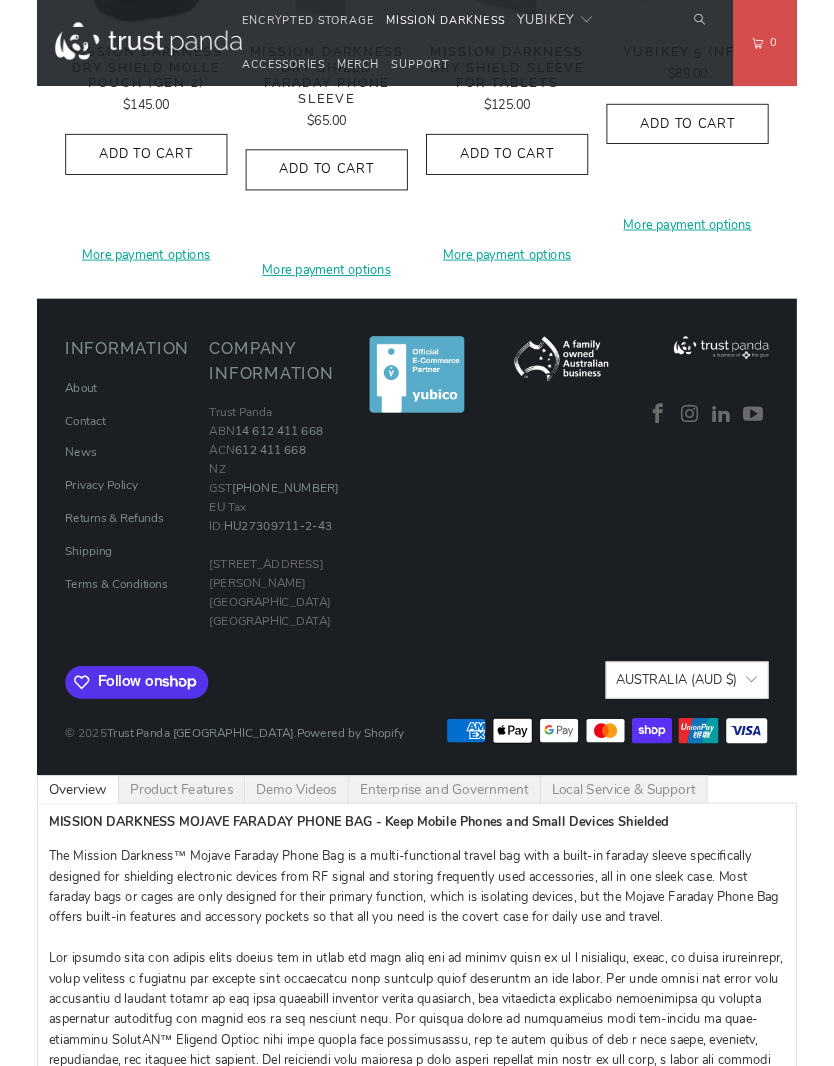 scroll, scrollTop: 1645, scrollLeft: 0, axis: vertical 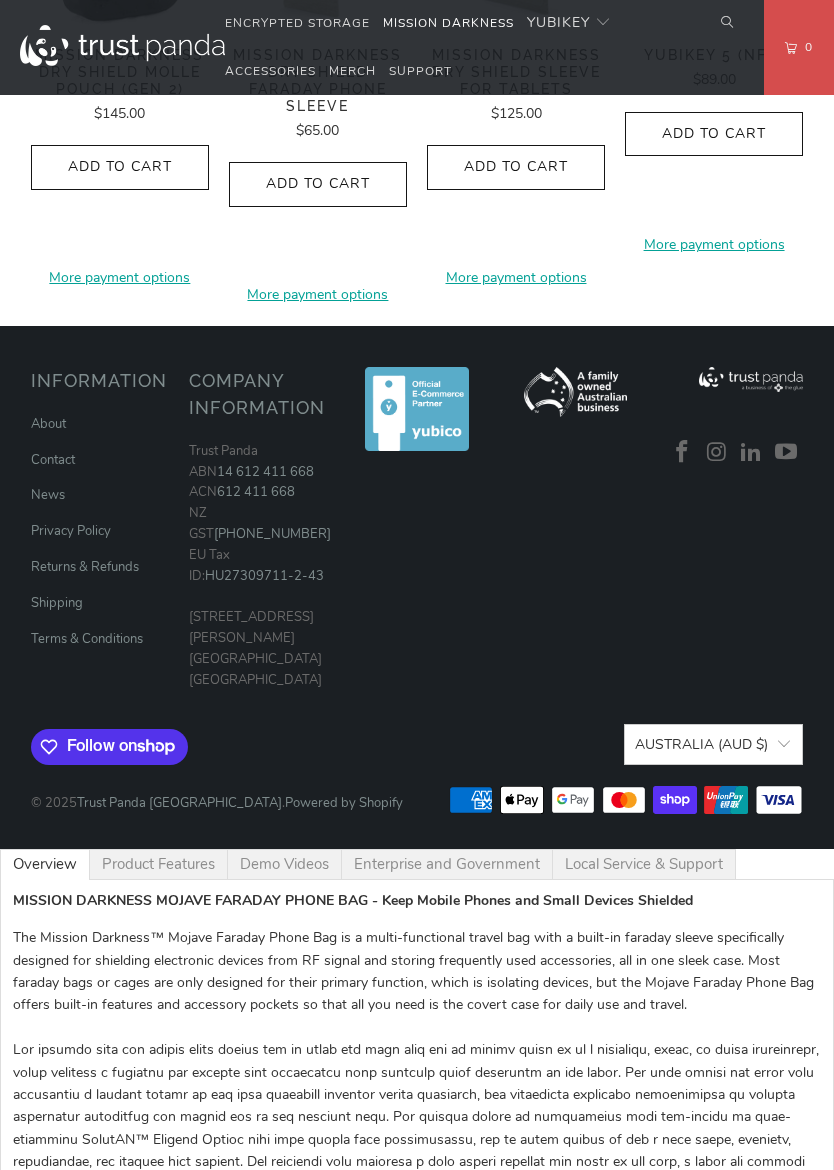 click on "Mission Darkness Dry Shield Sleeve For Tablets" at bounding box center (516, 72) 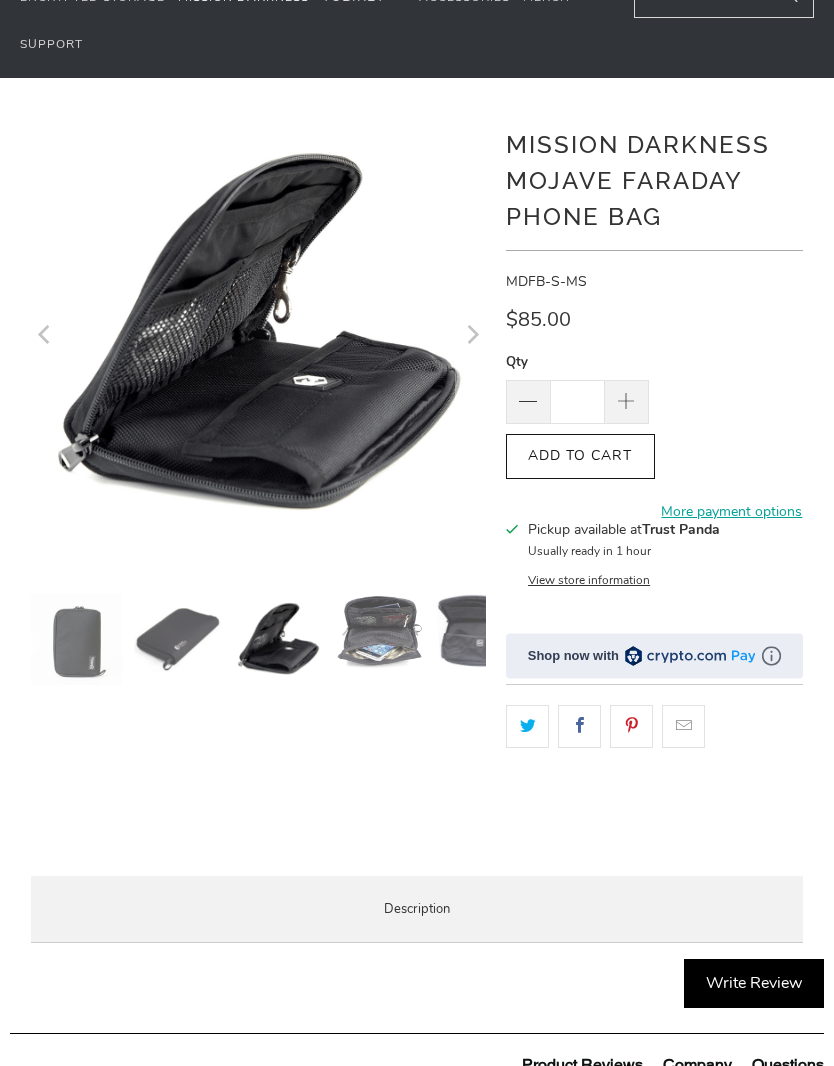 scroll, scrollTop: 0, scrollLeft: 0, axis: both 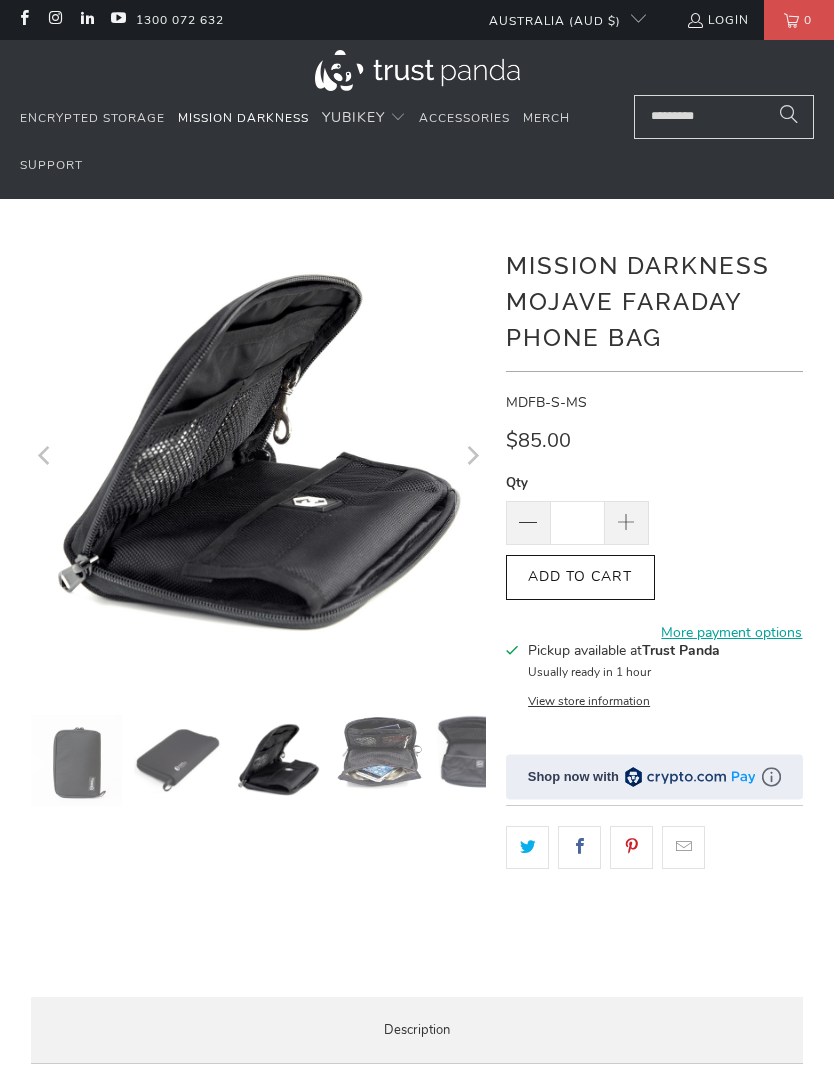 click on "Mission Darkness" at bounding box center [243, 118] 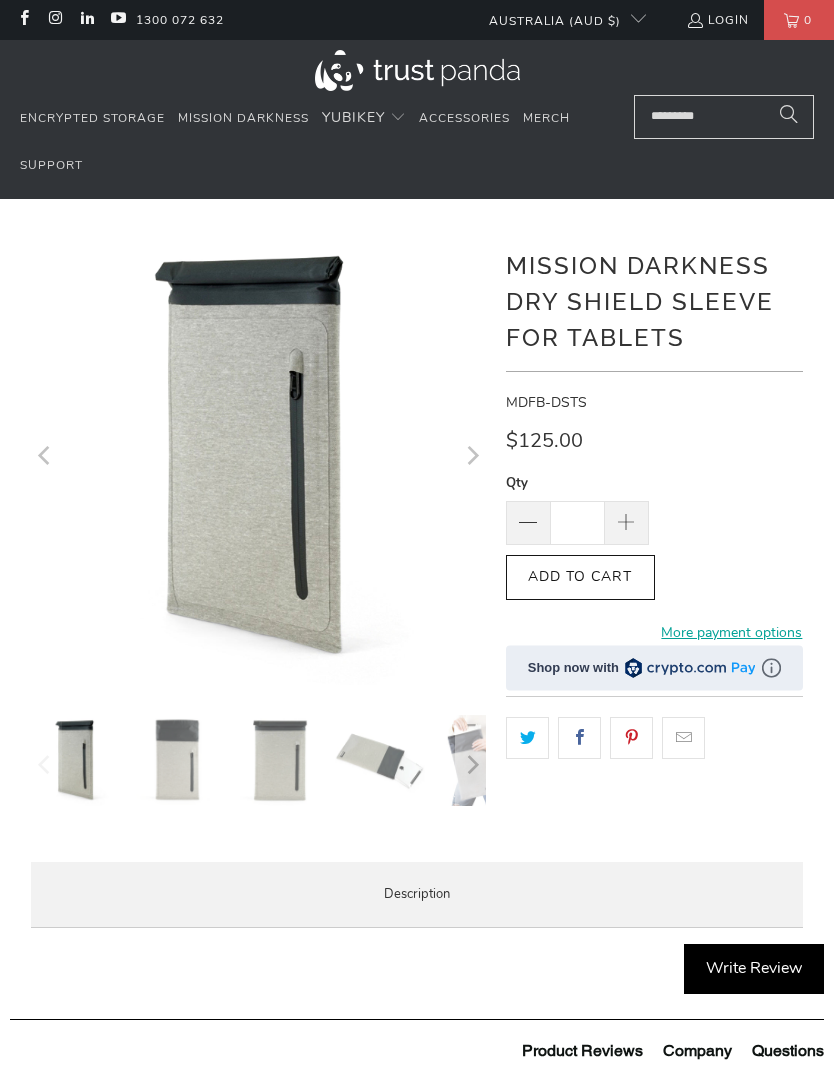 scroll, scrollTop: 0, scrollLeft: 0, axis: both 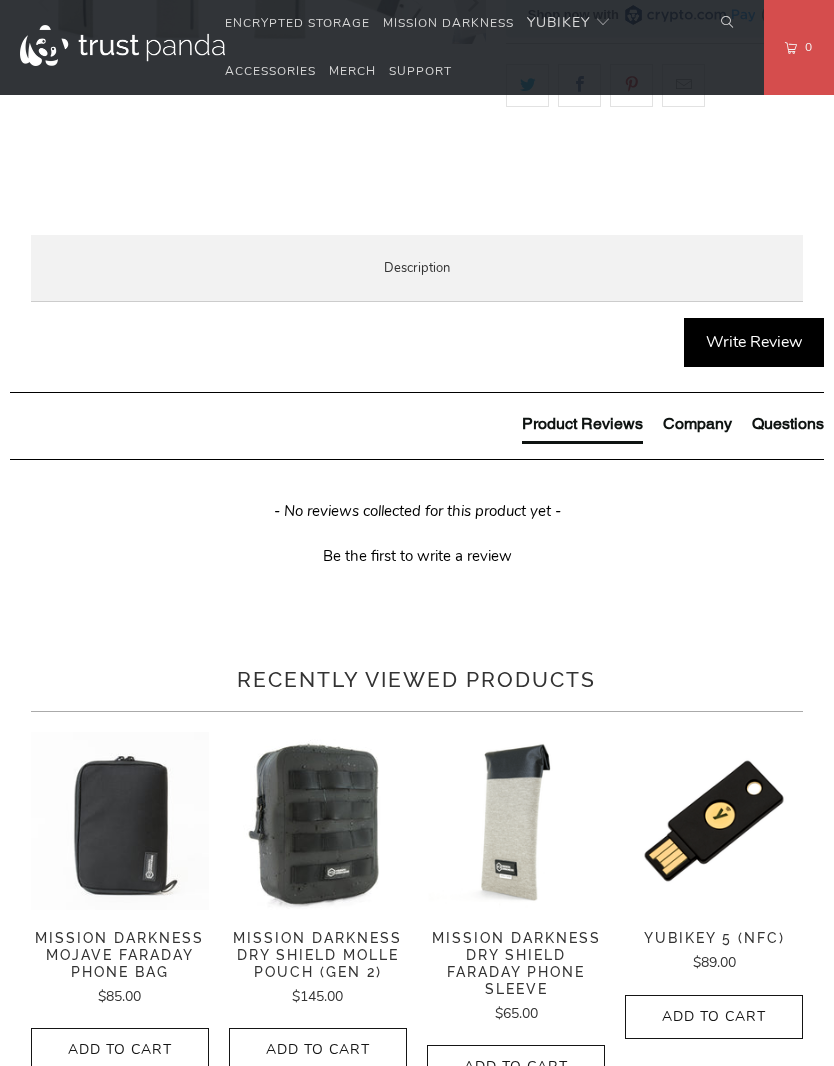 click on "Product Features" at bounding box center [0, 0] 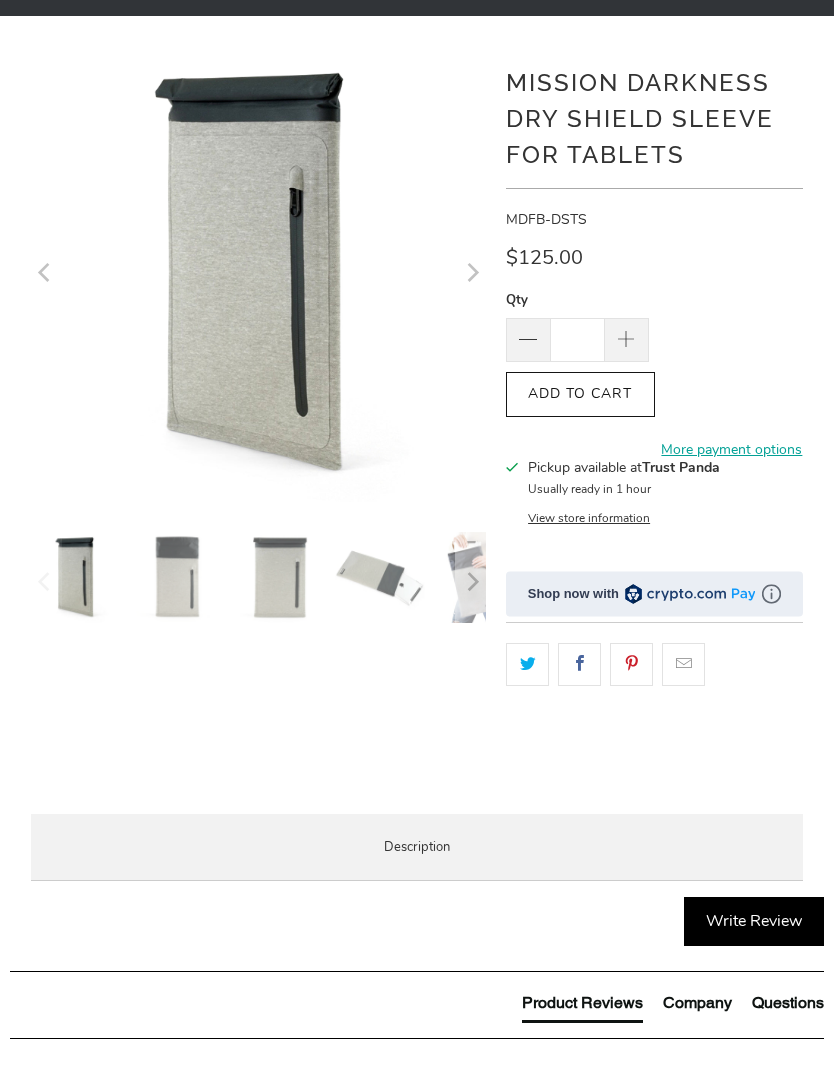 scroll, scrollTop: 0, scrollLeft: 0, axis: both 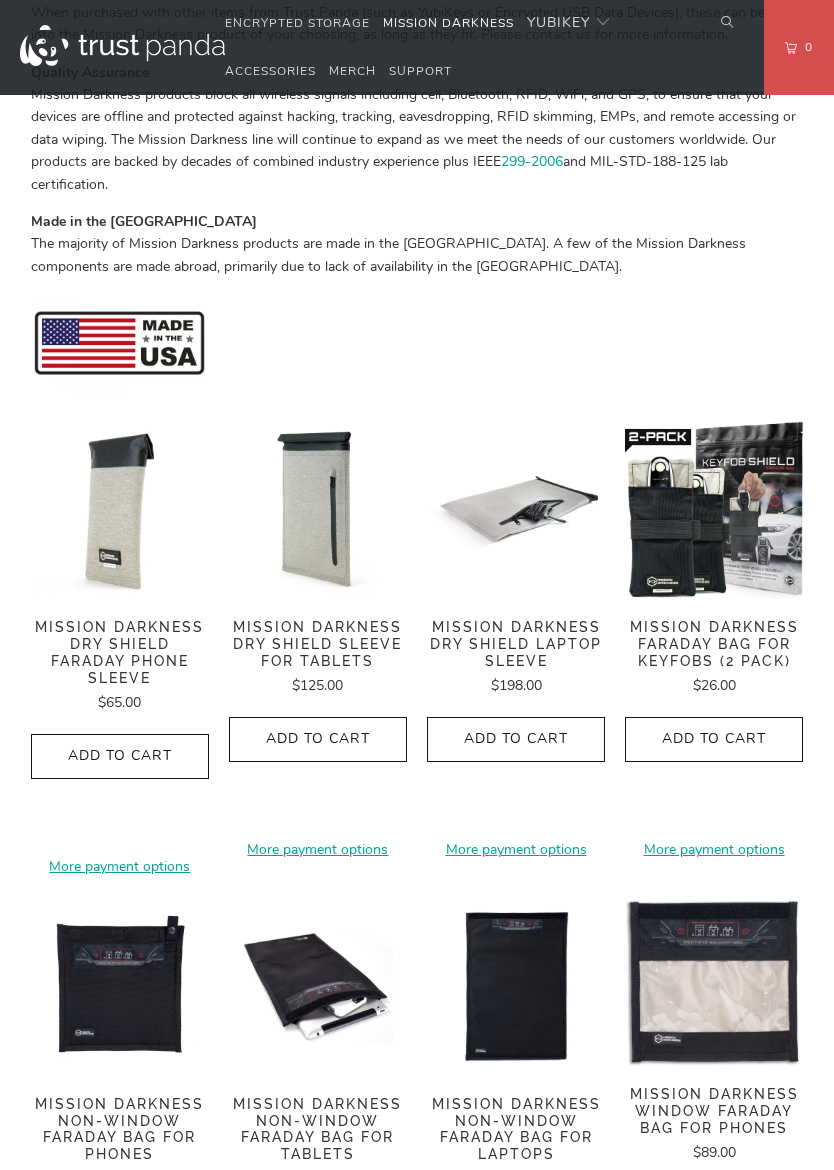 click on "Mission Darkness Dry Shield Laptop Sleeve" at bounding box center [516, 644] 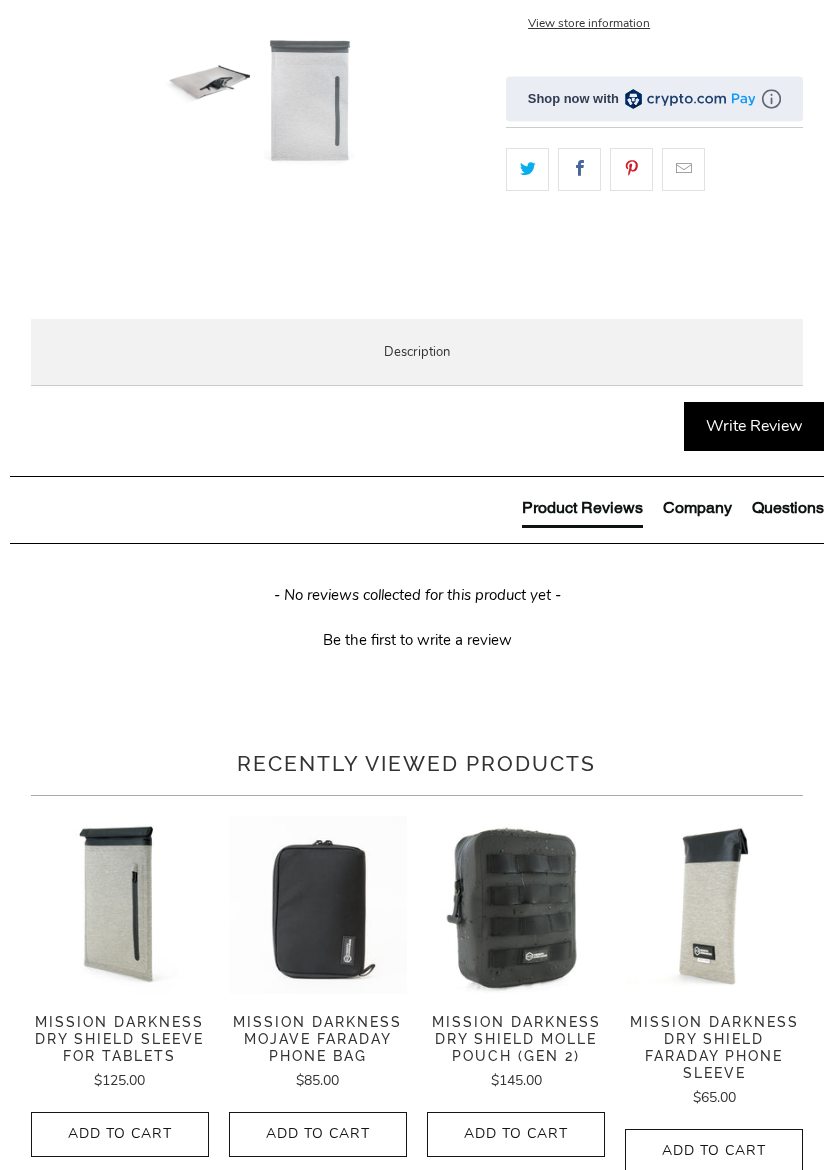 scroll, scrollTop: 679, scrollLeft: 0, axis: vertical 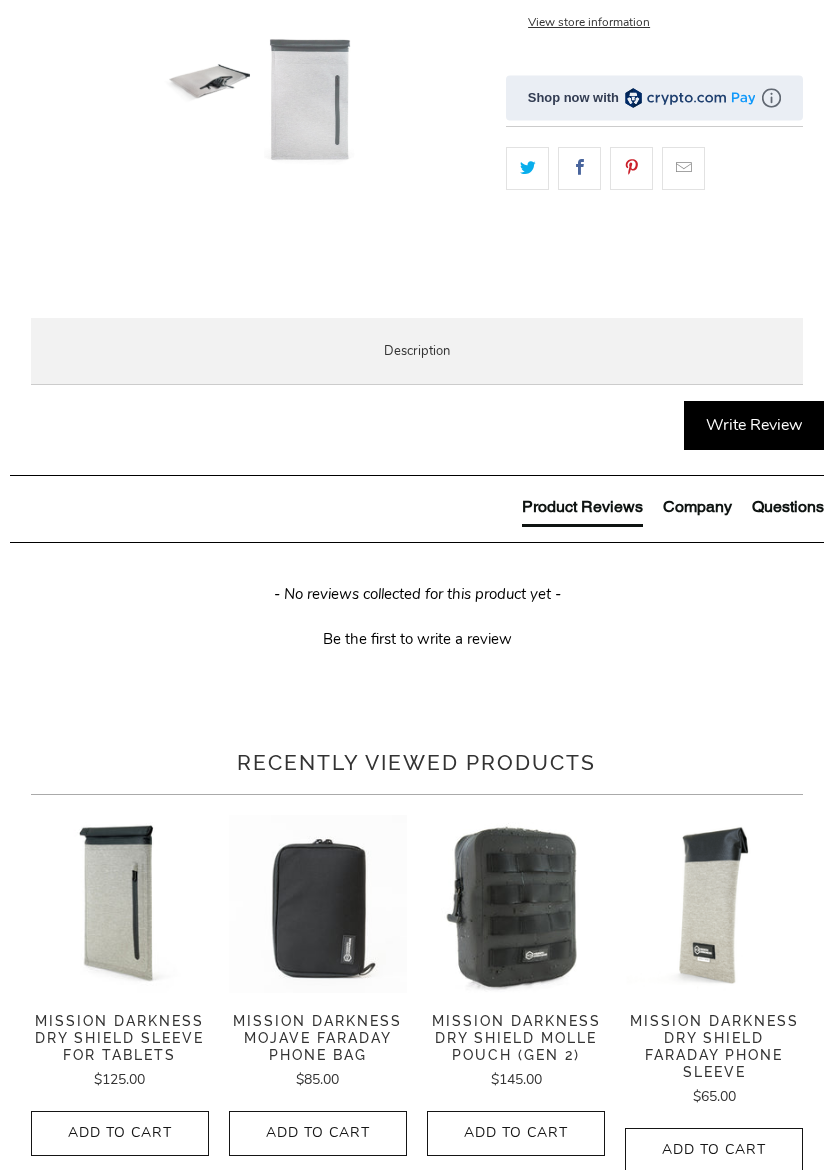 click on "Product Features" at bounding box center (0, 0) 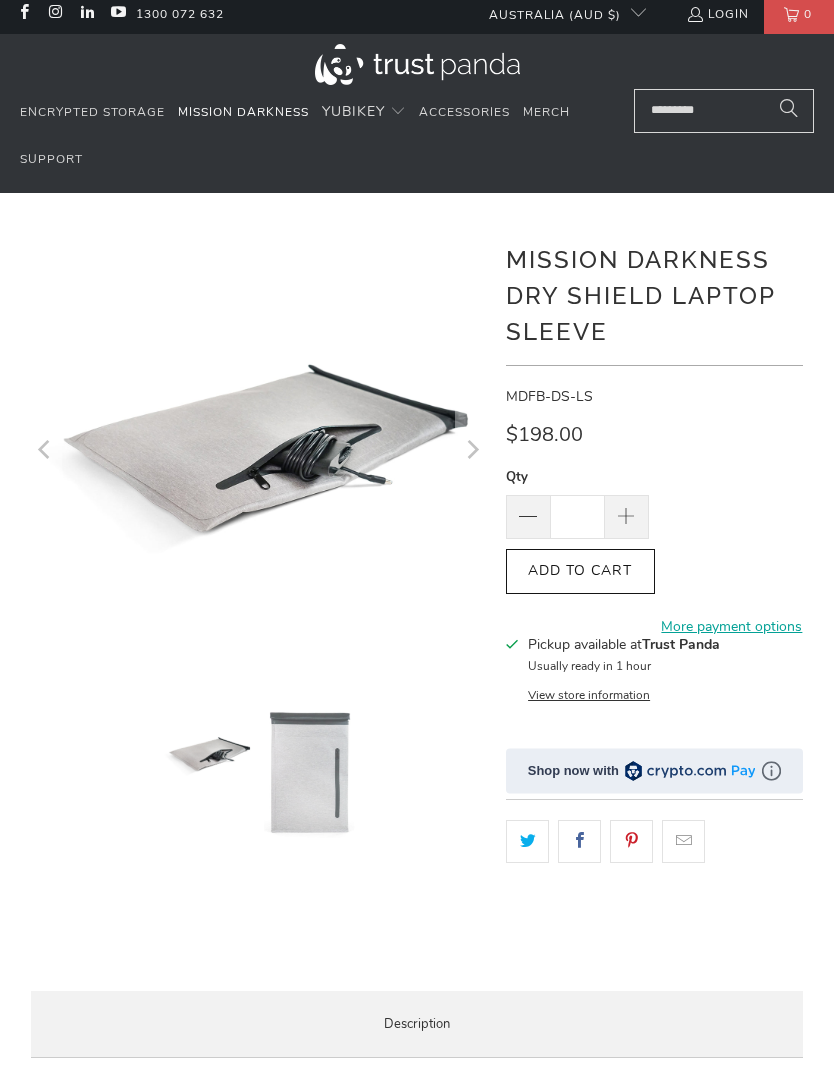 scroll, scrollTop: 0, scrollLeft: 0, axis: both 